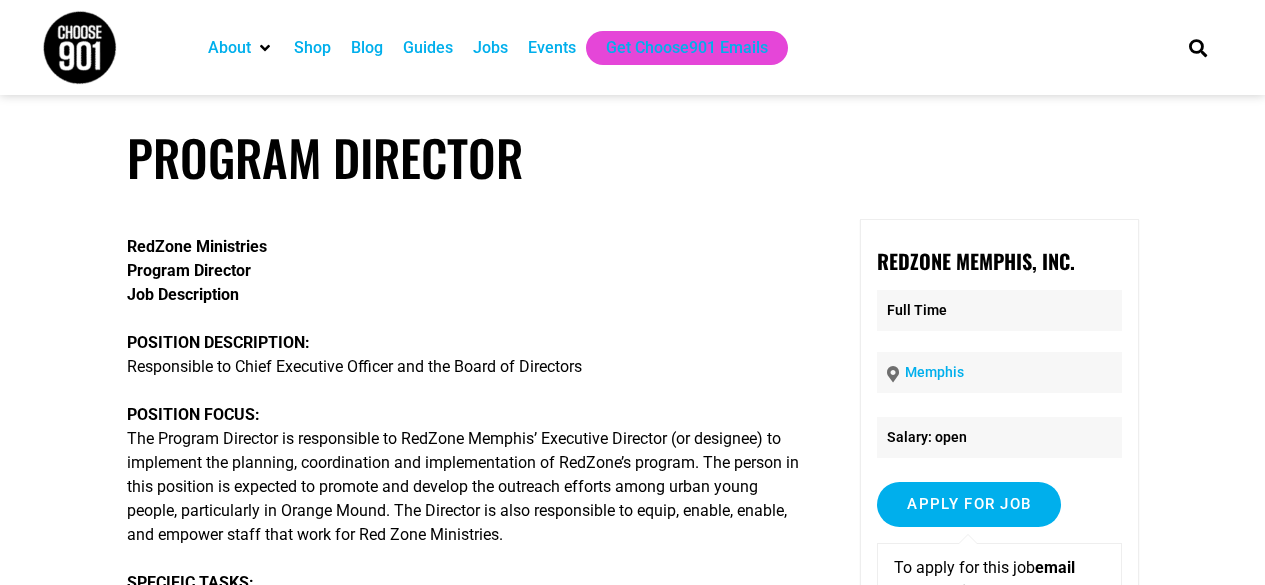 scroll, scrollTop: 129, scrollLeft: 0, axis: vertical 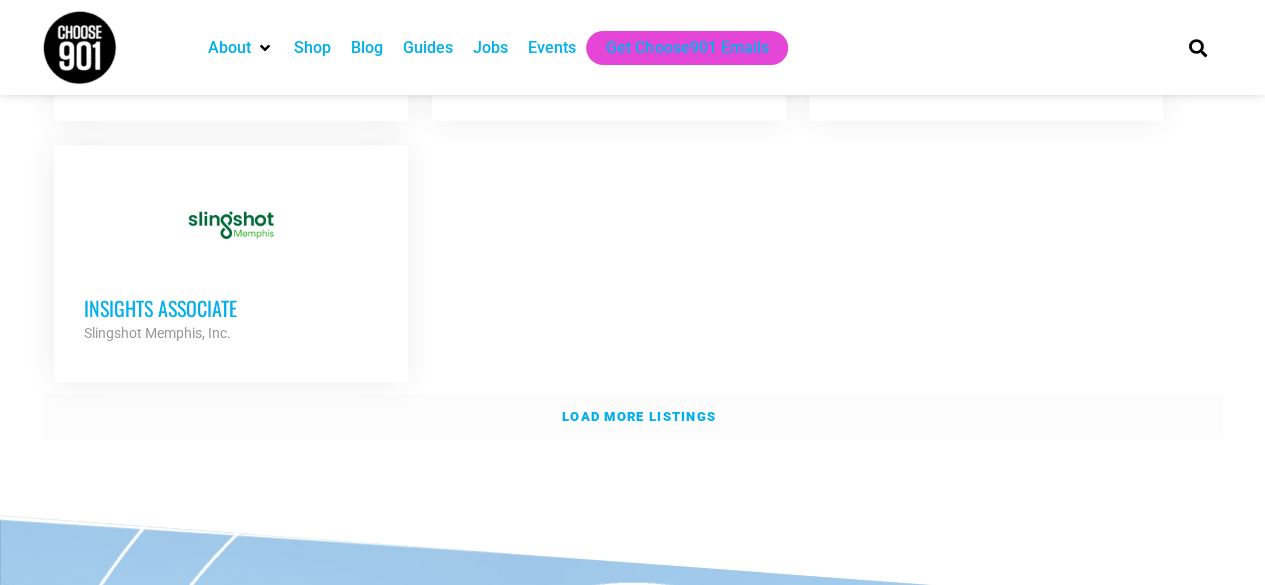 click on "Load more listings" at bounding box center (639, 416) 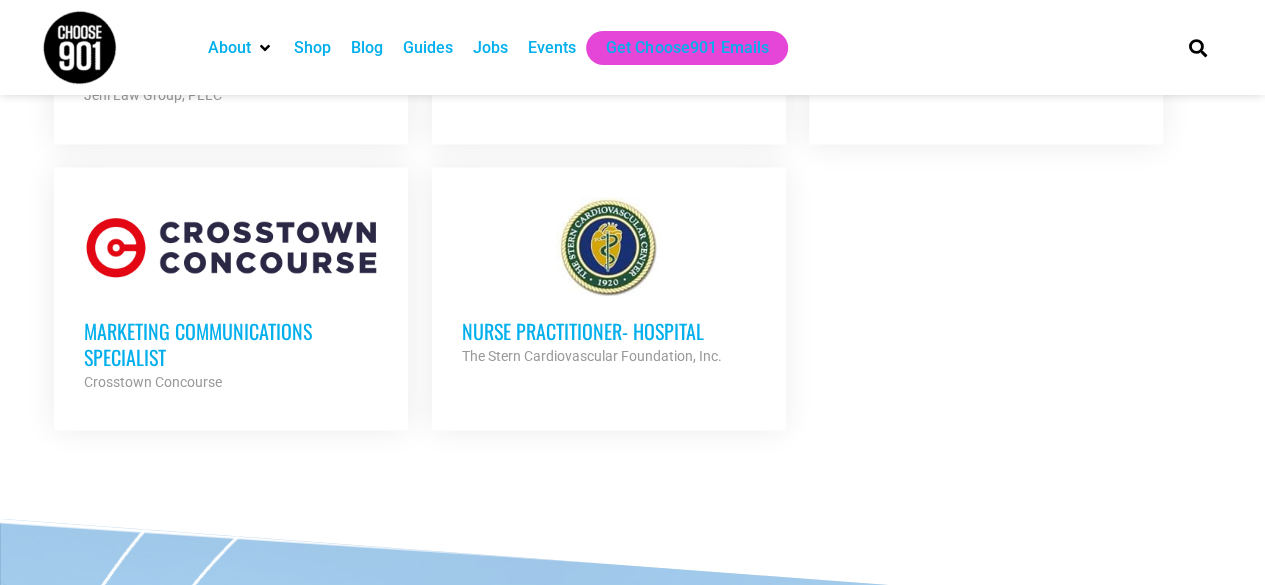 scroll, scrollTop: 5593, scrollLeft: 0, axis: vertical 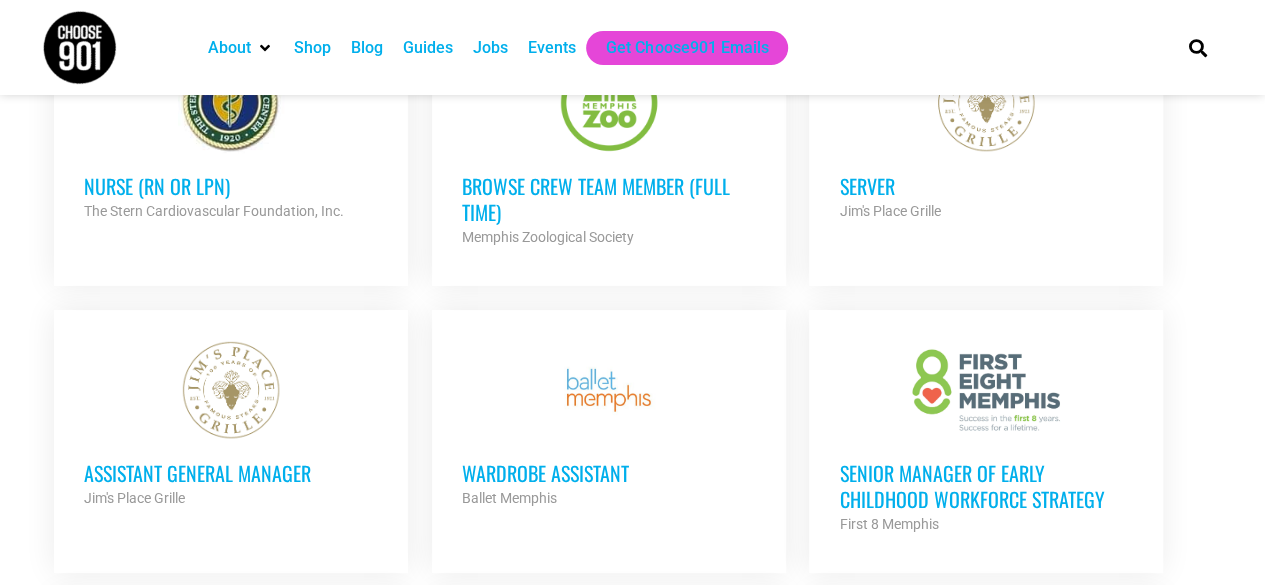 click on "Senior Manager of Early Childhood Workforce Strategy" at bounding box center [986, 486] 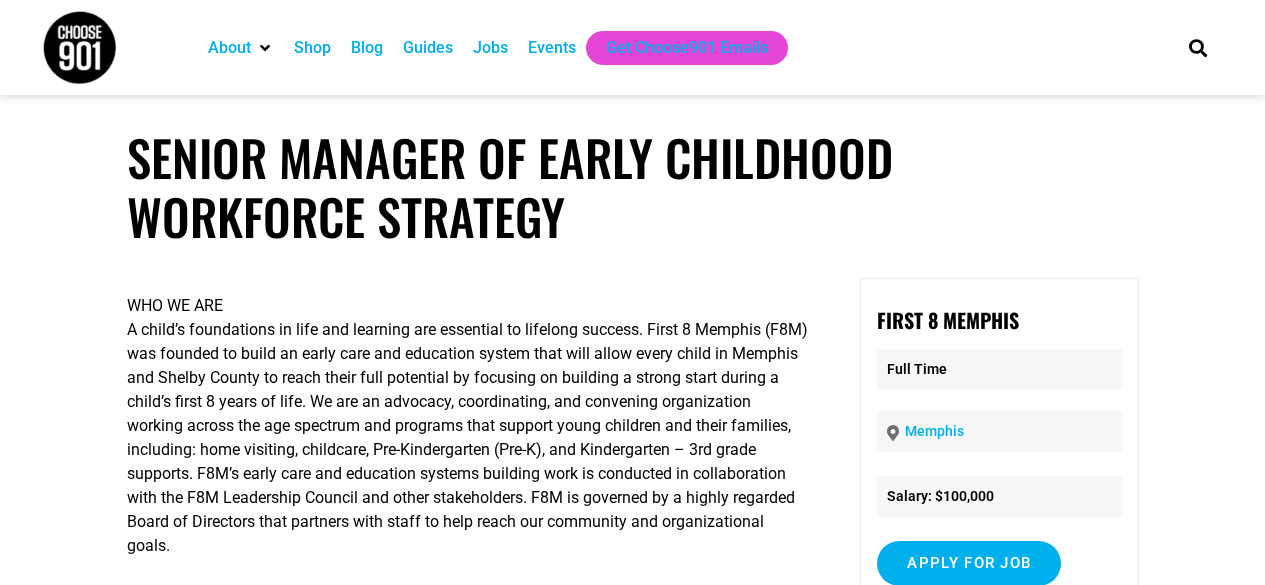 scroll, scrollTop: 0, scrollLeft: 0, axis: both 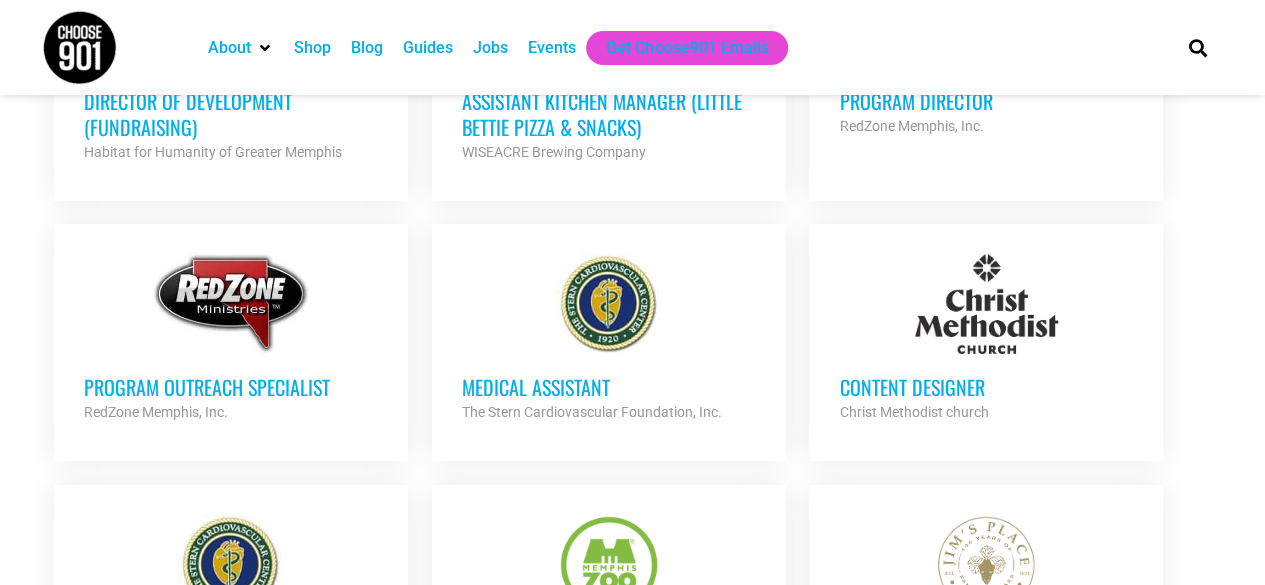 click on "Program Outreach Specialist" at bounding box center [231, 387] 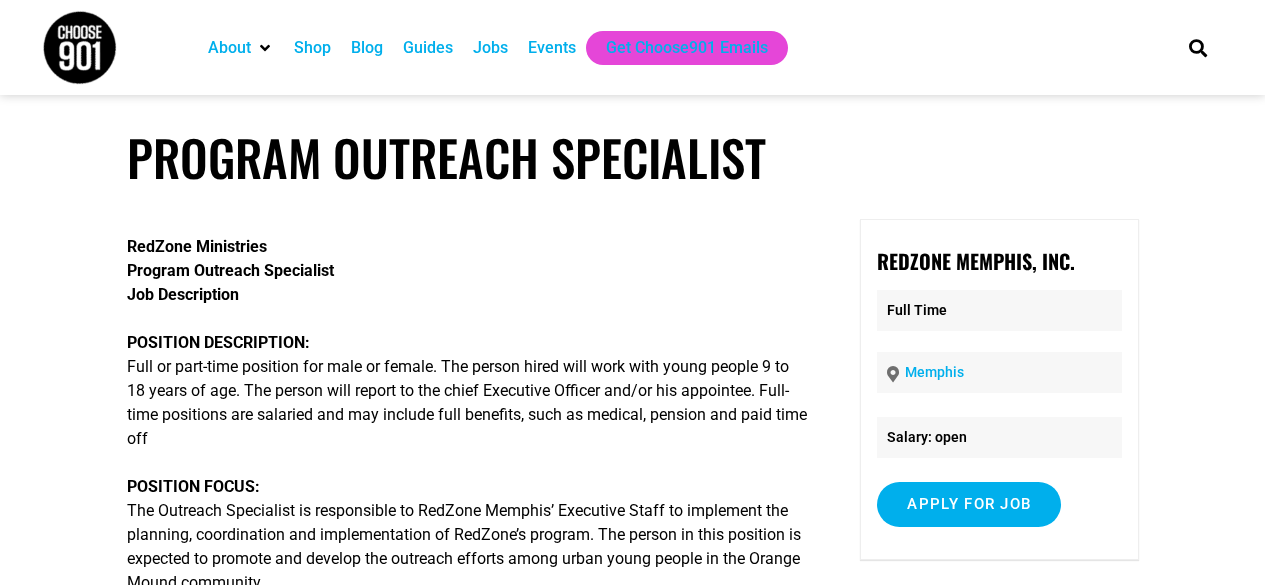 scroll, scrollTop: 0, scrollLeft: 0, axis: both 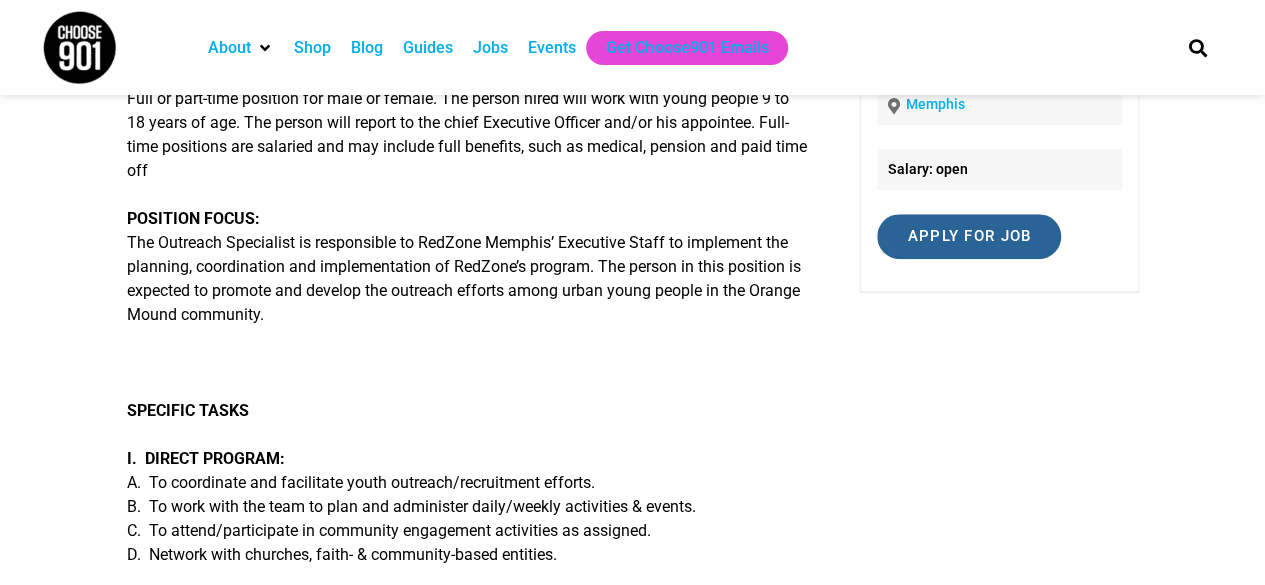 click on "Apply for job" at bounding box center [969, 236] 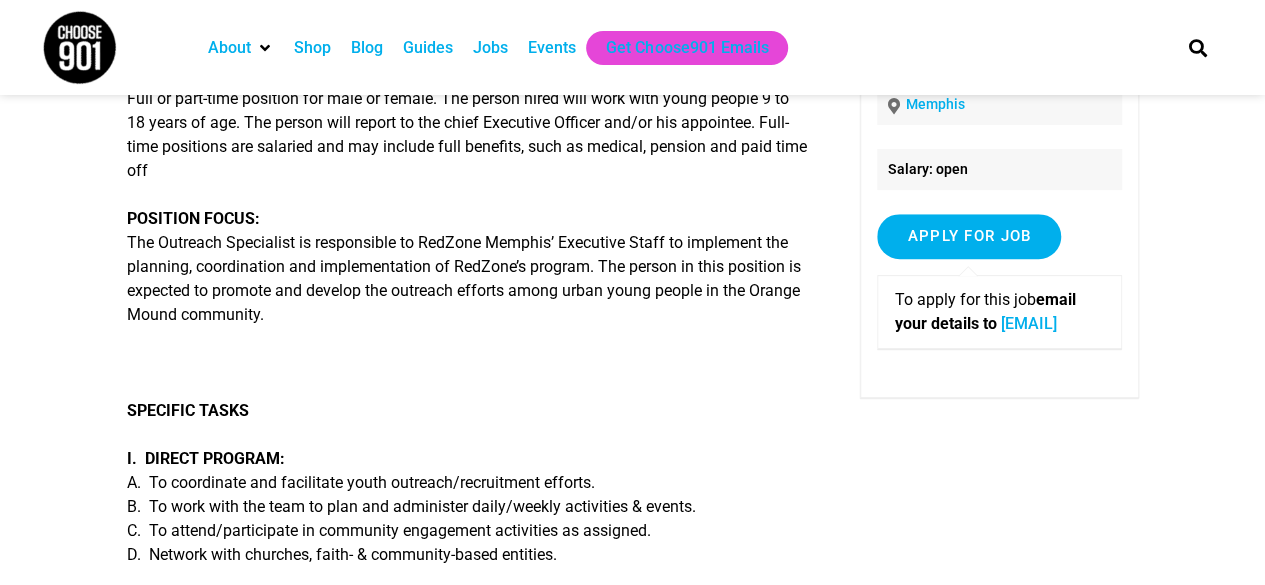 drag, startPoint x: 1110, startPoint y: 353, endPoint x: 884, endPoint y: 352, distance: 226.00221 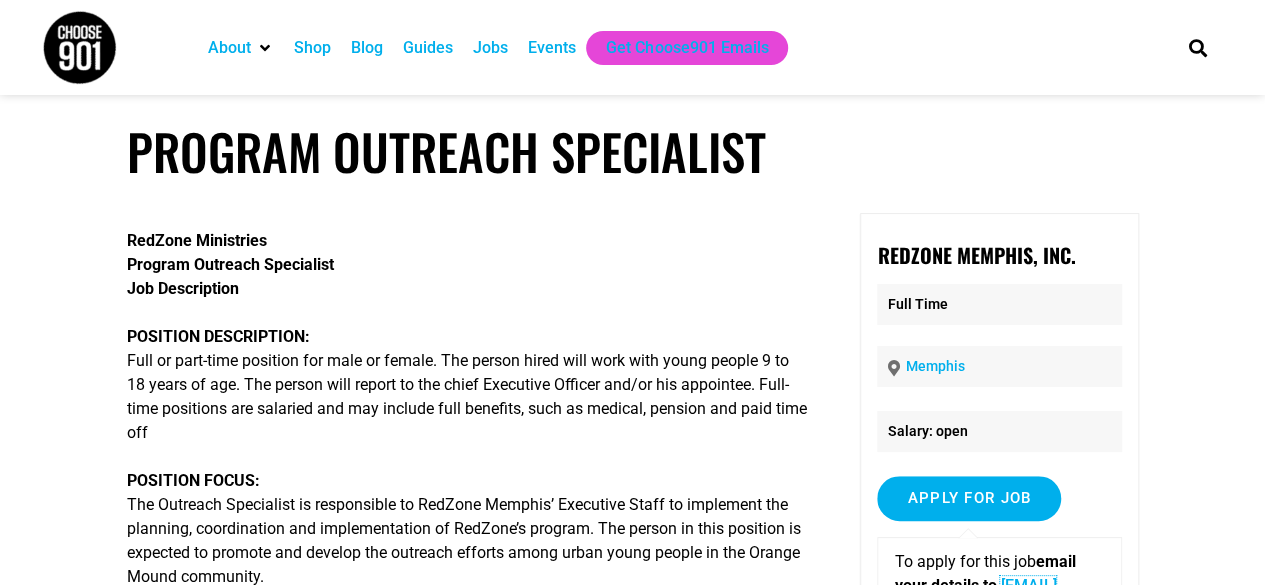 scroll, scrollTop: 0, scrollLeft: 0, axis: both 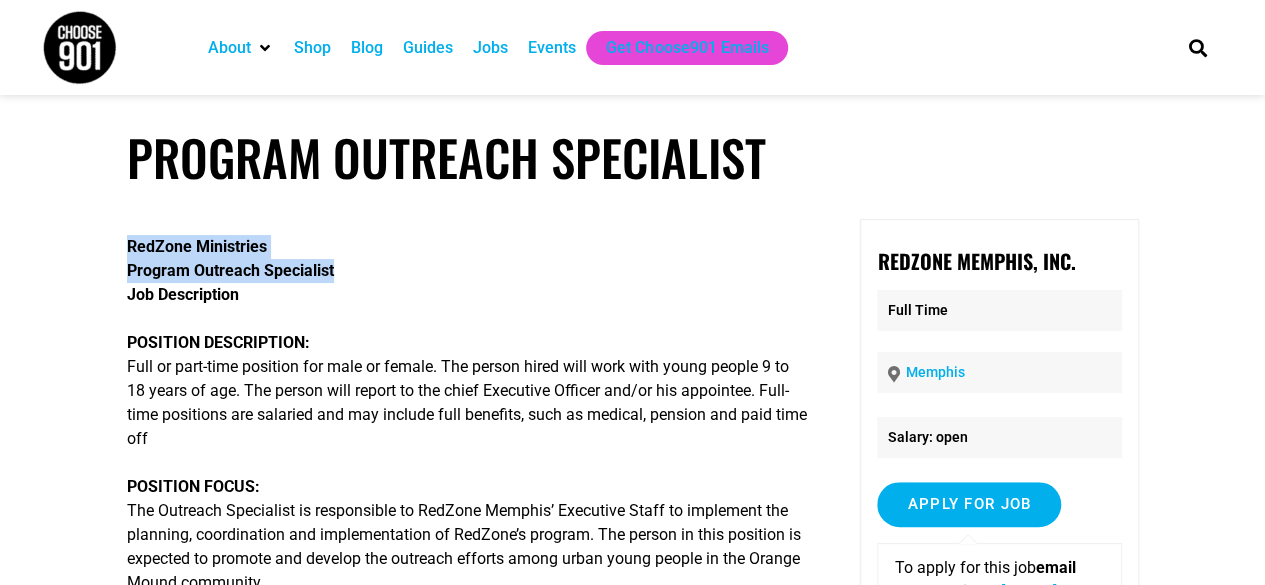 drag, startPoint x: 128, startPoint y: 248, endPoint x: 402, endPoint y: 278, distance: 275.63745 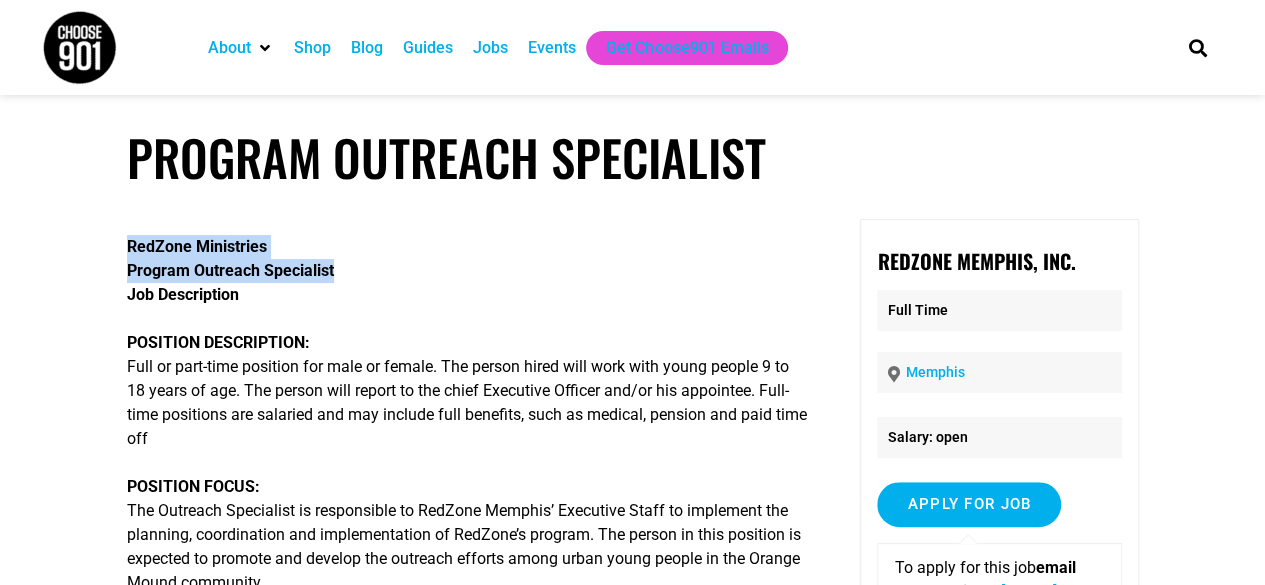 copy on "RedZone Ministries
Program Outreach Specialist" 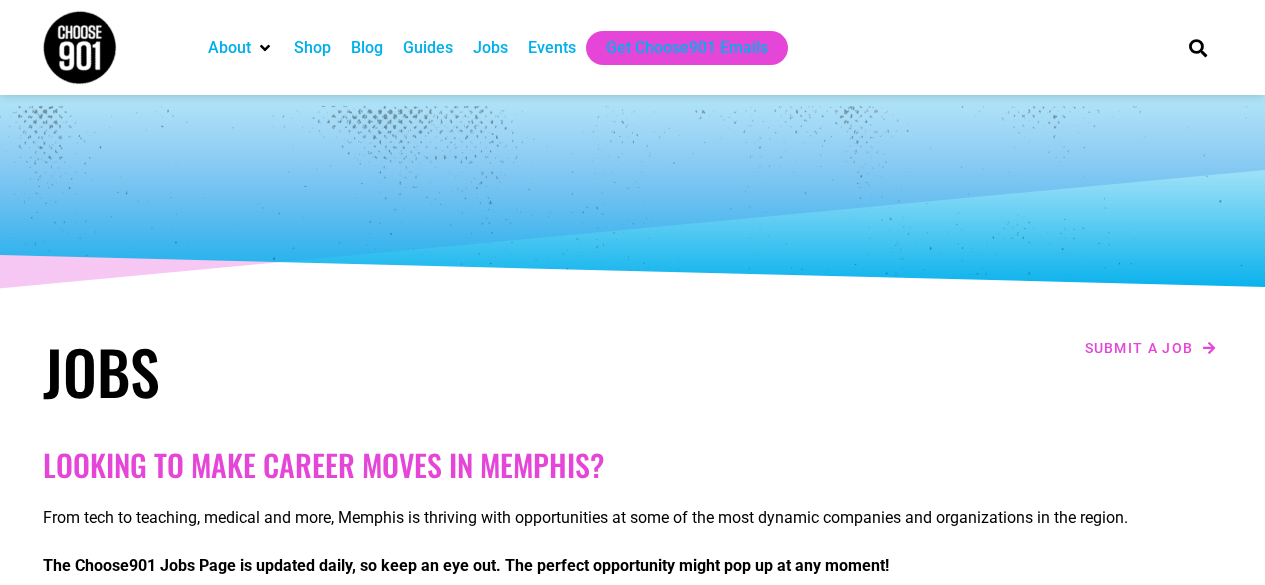 scroll, scrollTop: 3220, scrollLeft: 0, axis: vertical 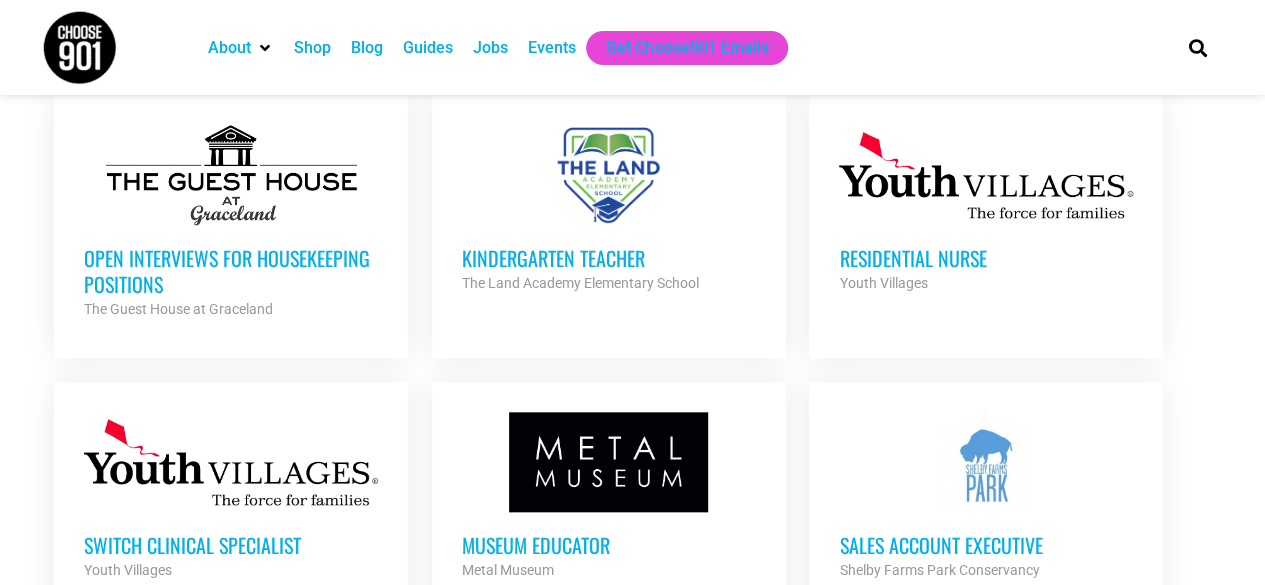 click on "The Land Academy Elementary School" at bounding box center (609, 283) 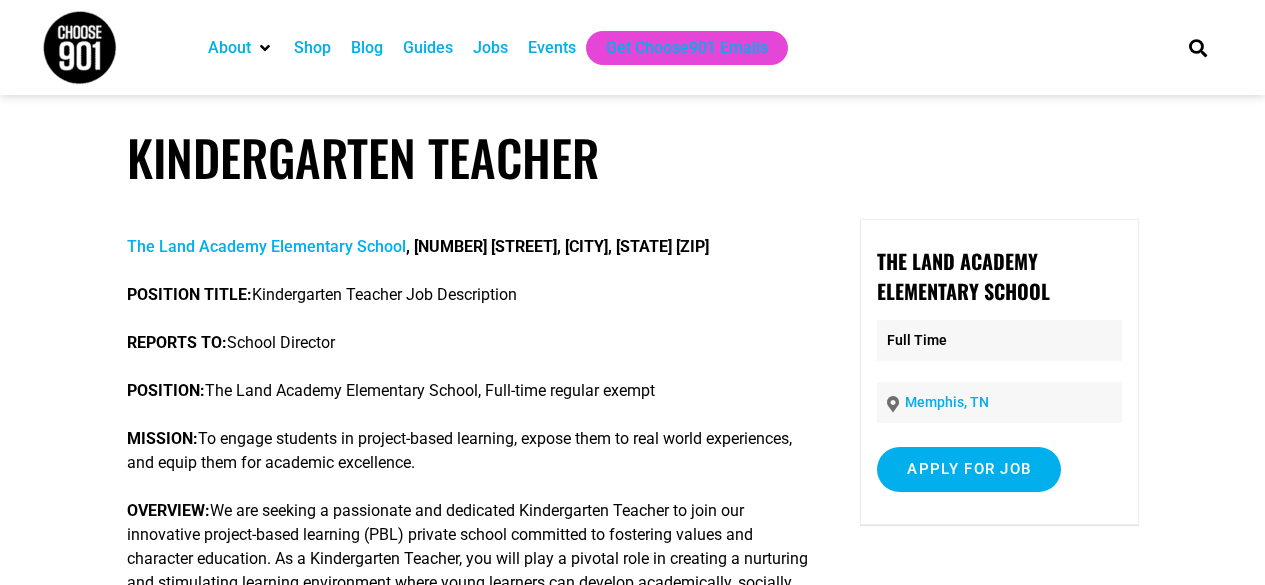 scroll, scrollTop: 0, scrollLeft: 0, axis: both 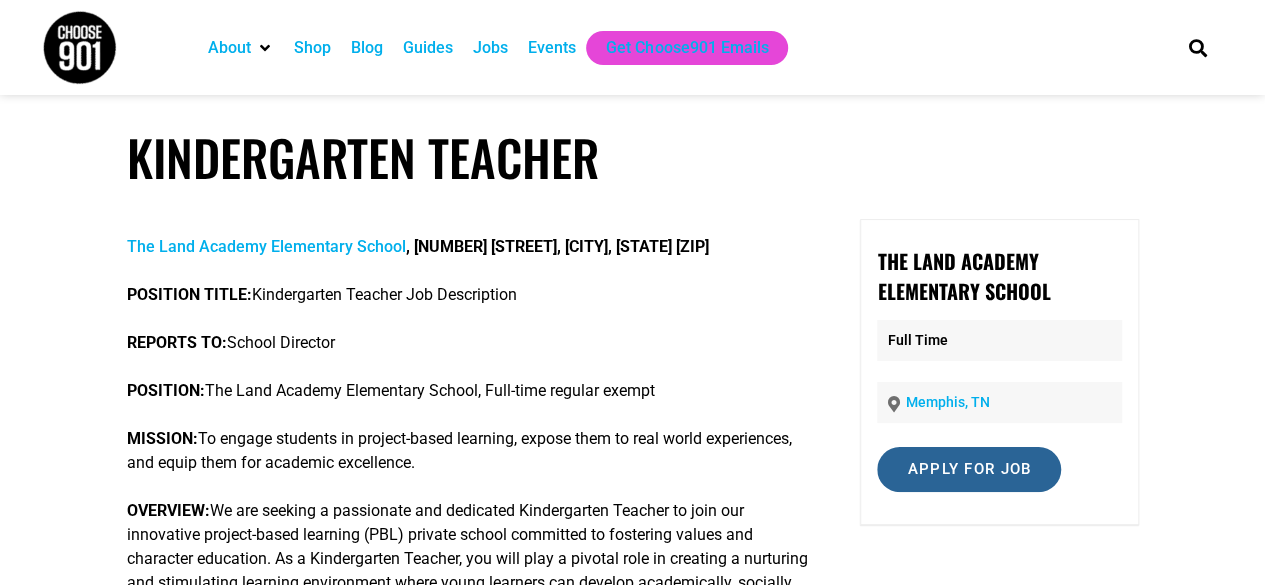 click on "Apply for job" at bounding box center [969, 469] 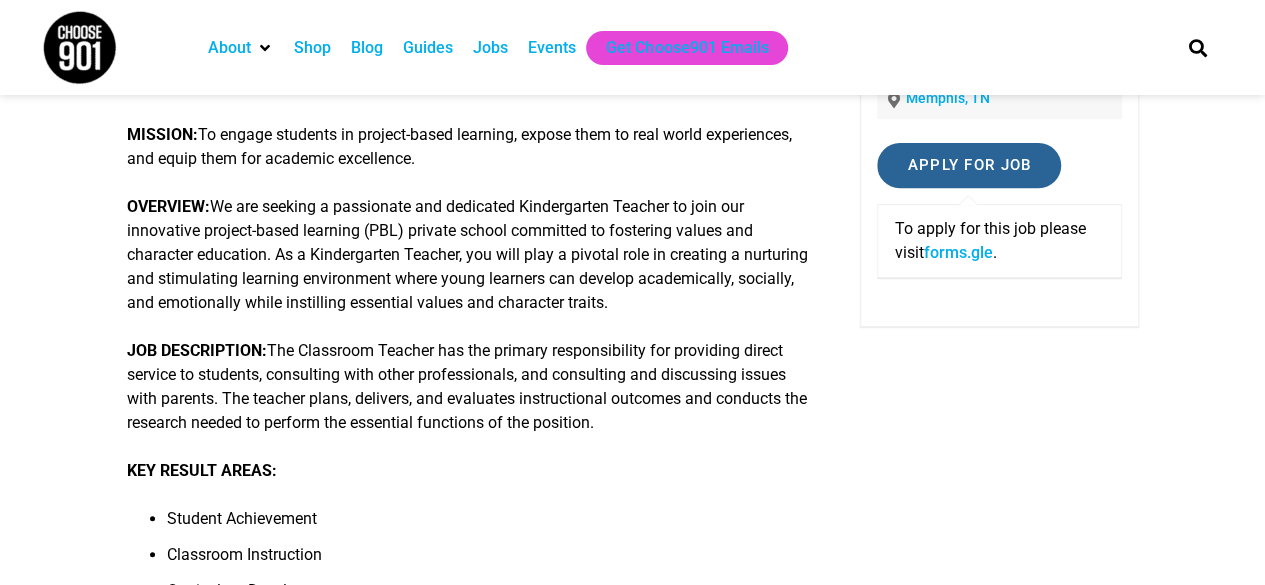 scroll, scrollTop: 323, scrollLeft: 0, axis: vertical 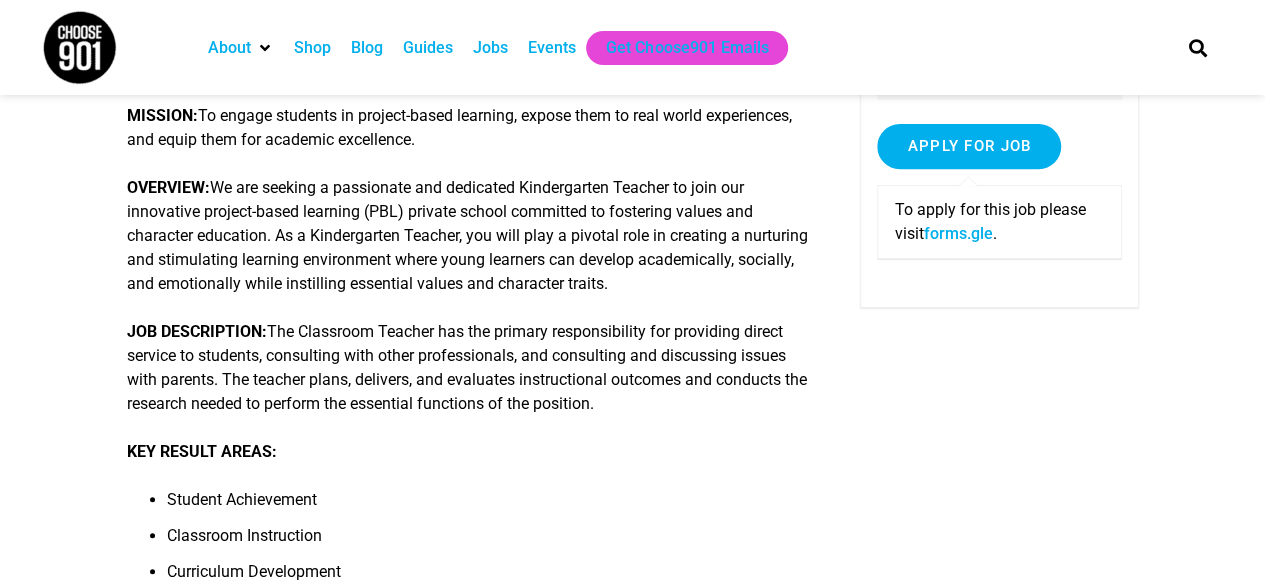 click on "forms.gle" at bounding box center [957, 233] 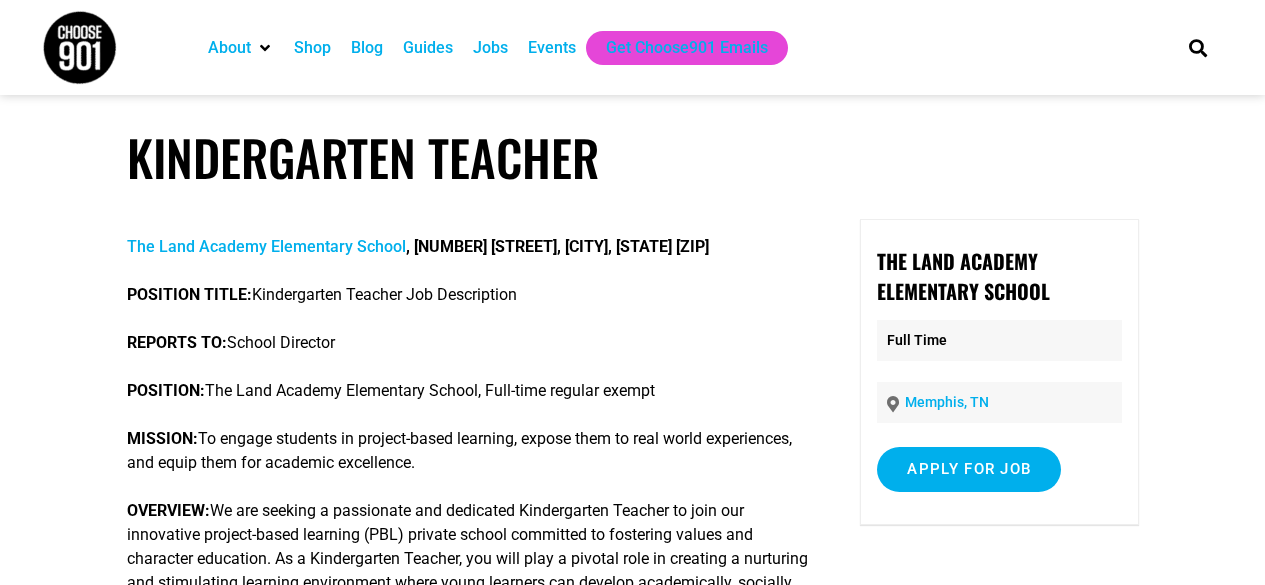 scroll, scrollTop: 323, scrollLeft: 0, axis: vertical 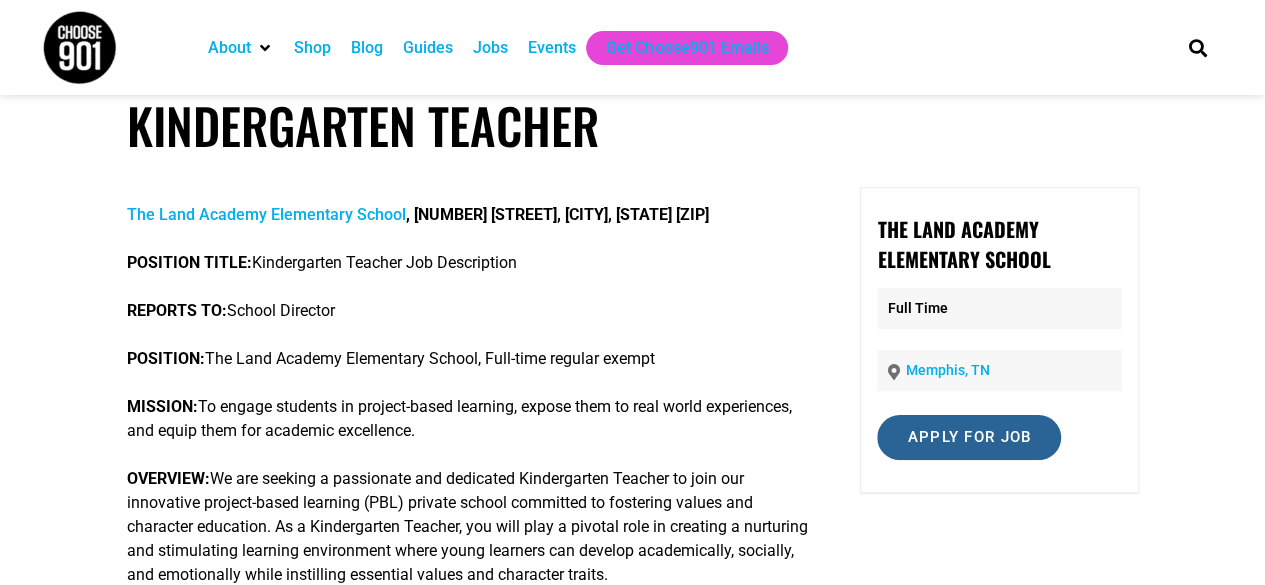 click on "Apply for job" at bounding box center (969, 437) 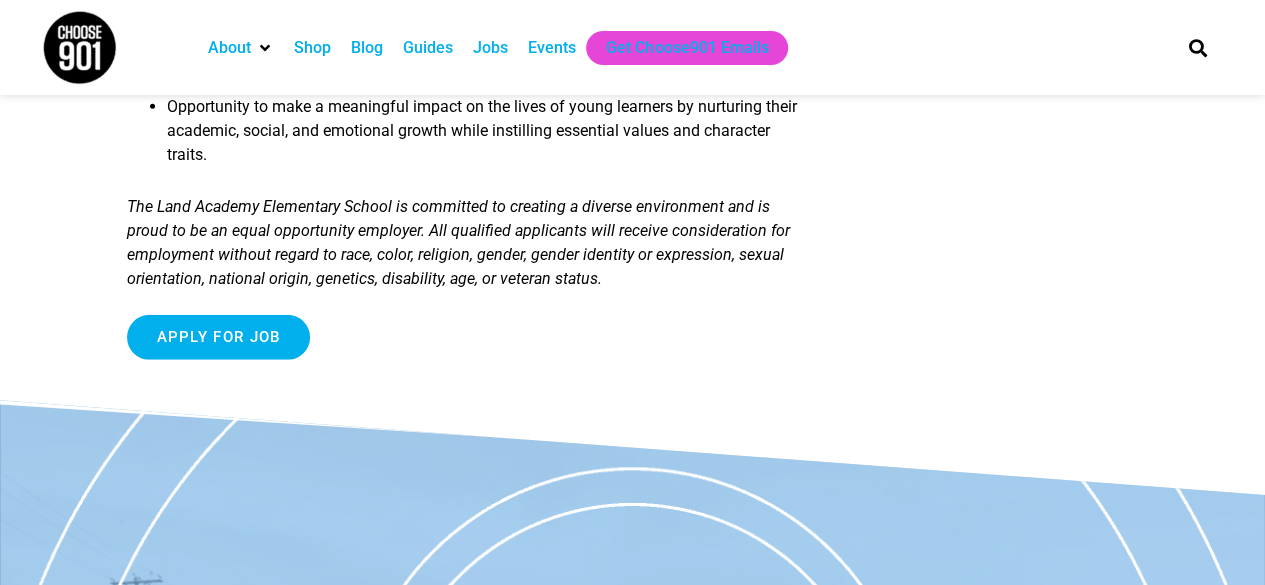 scroll, scrollTop: 2838, scrollLeft: 0, axis: vertical 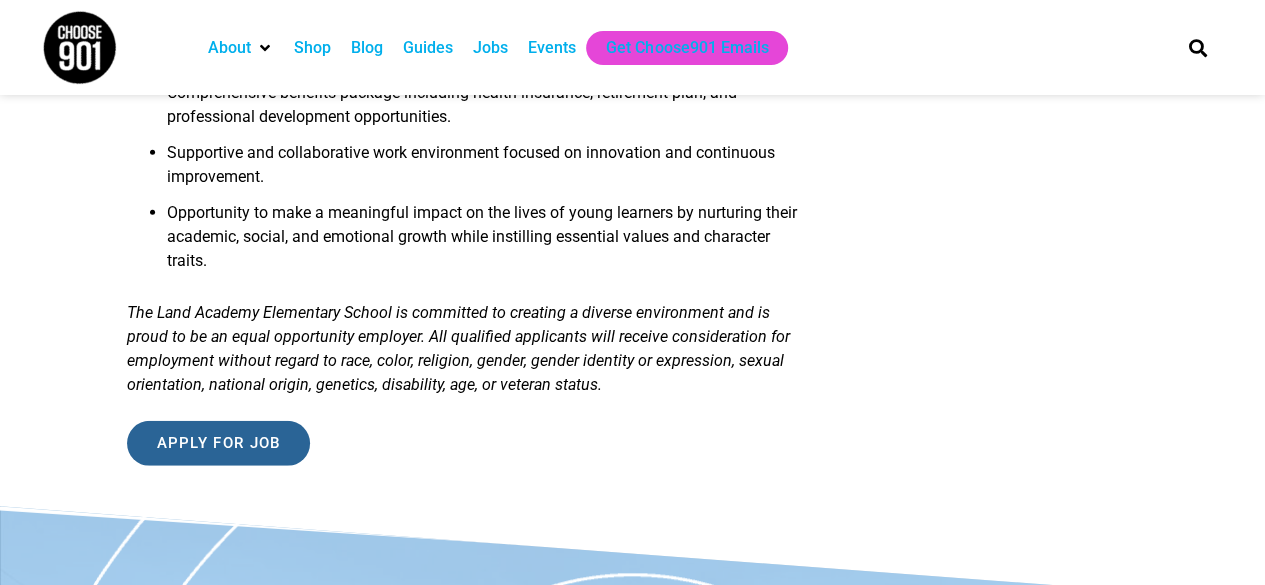 click on "Apply for job" at bounding box center (219, 443) 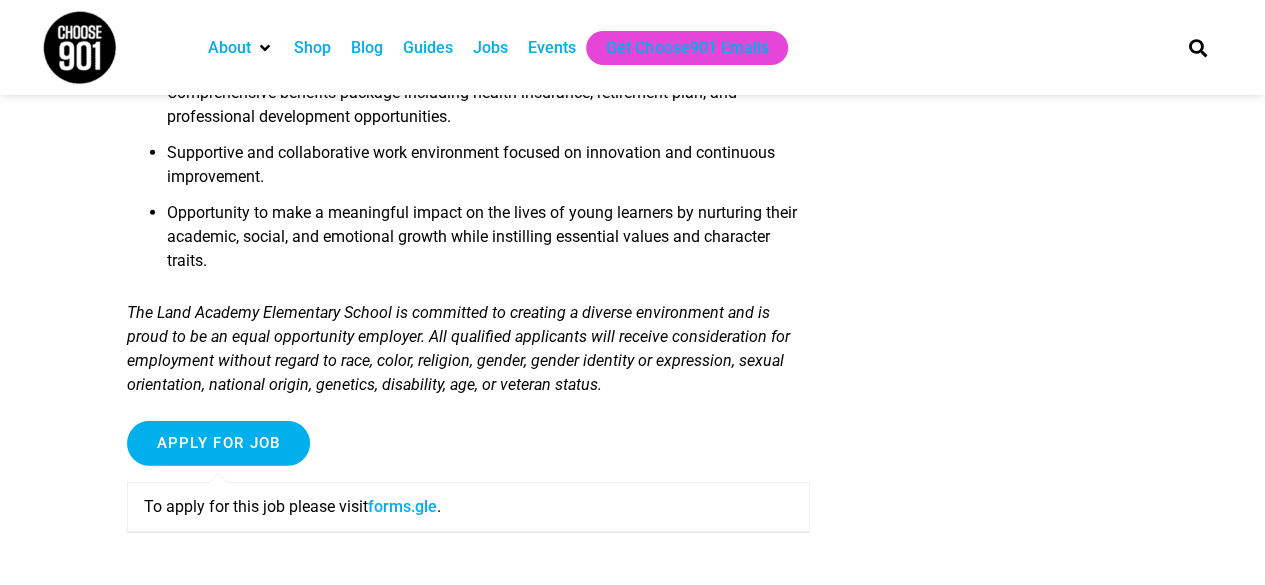 click on "forms.gle" at bounding box center [402, 506] 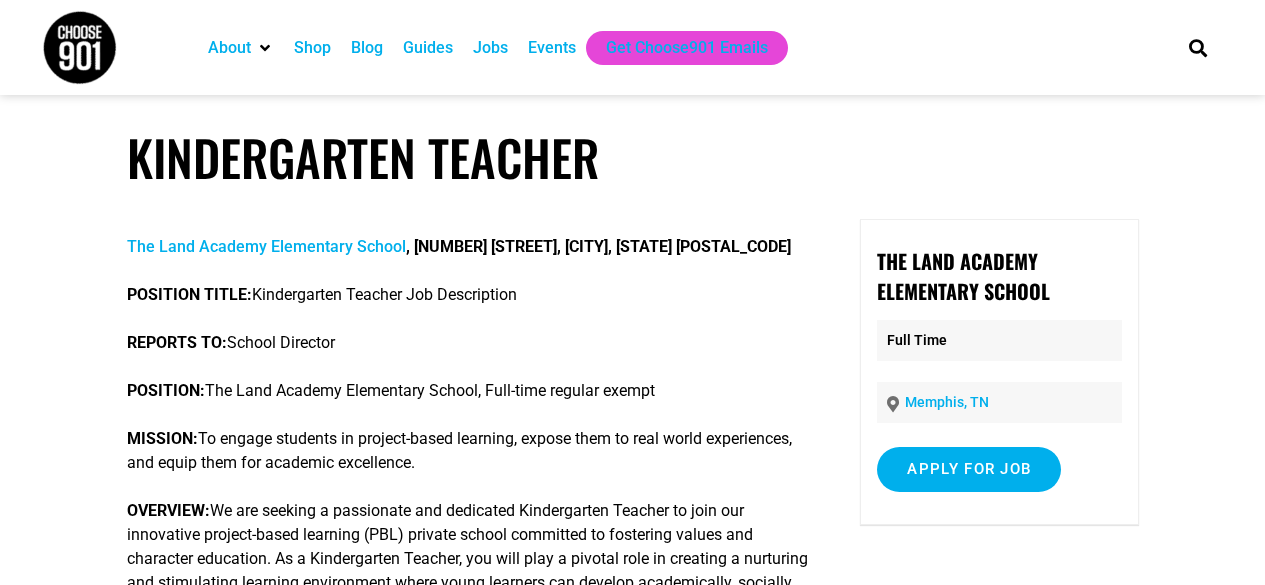 scroll, scrollTop: 2838, scrollLeft: 0, axis: vertical 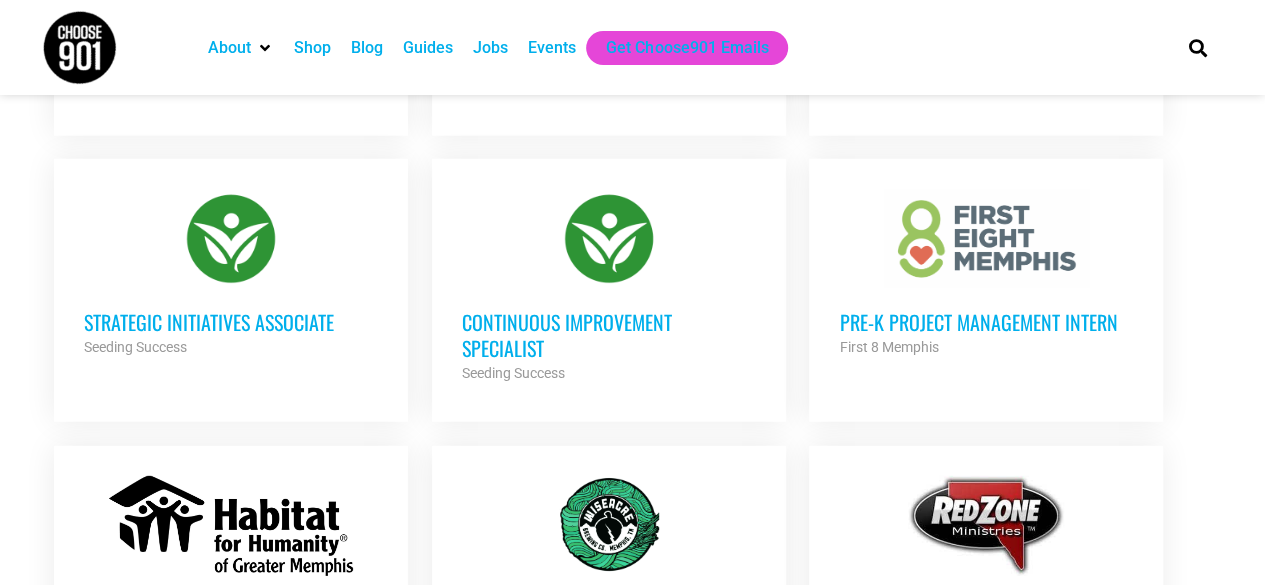 click on "Strategic Initiatives Associate" at bounding box center (231, 322) 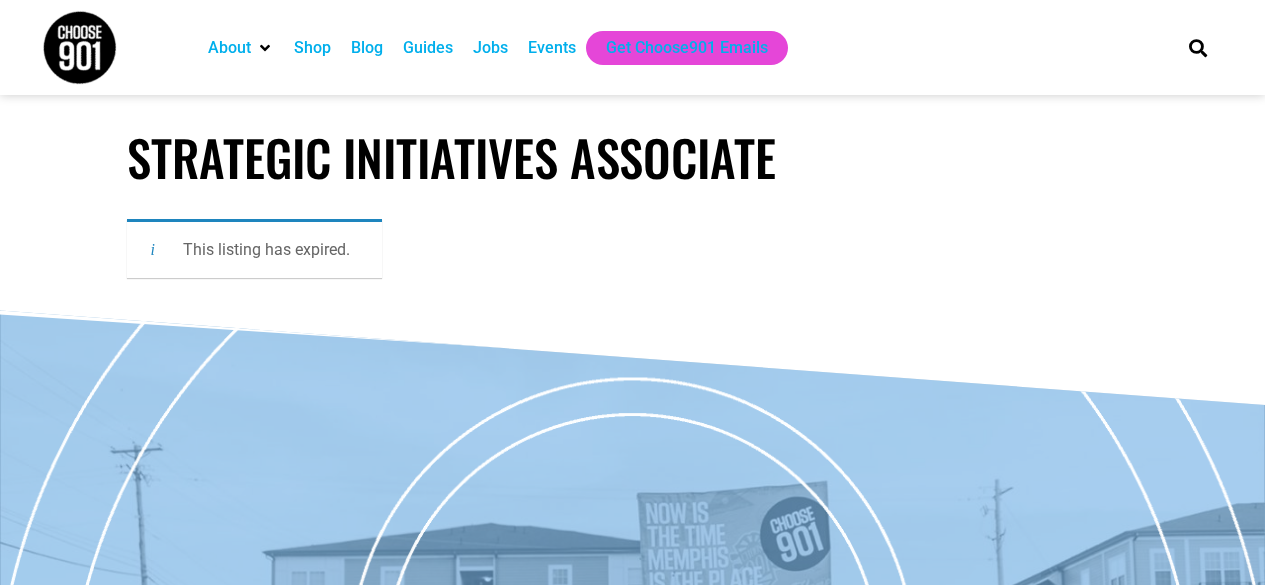scroll, scrollTop: 0, scrollLeft: 0, axis: both 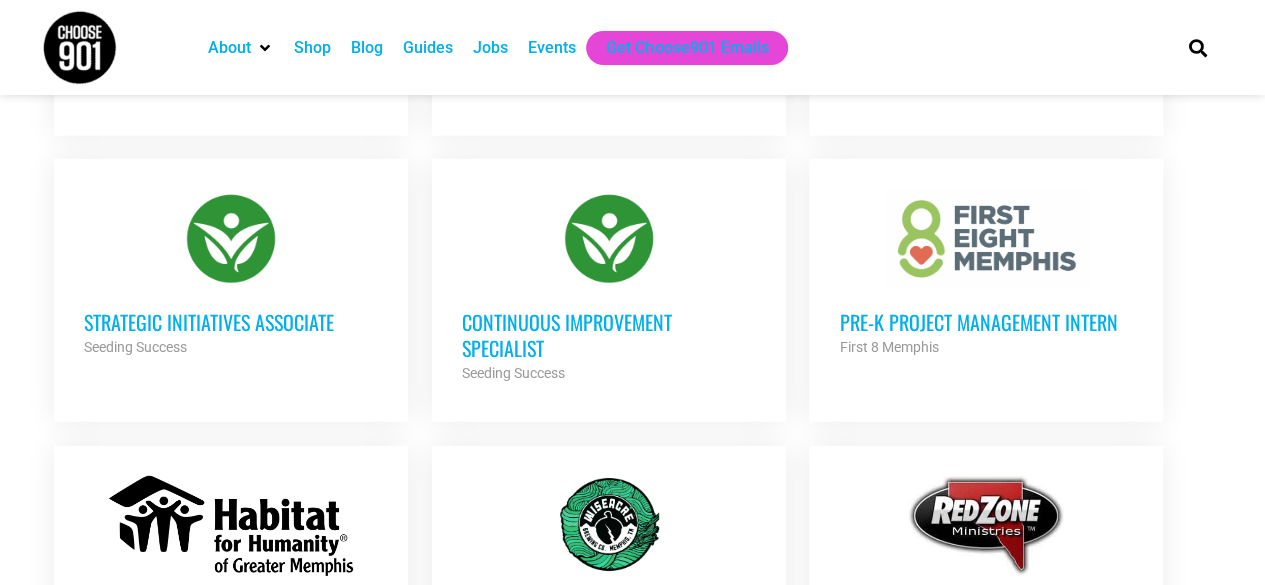 click on "Continuous Improvement Specialist" at bounding box center (609, 335) 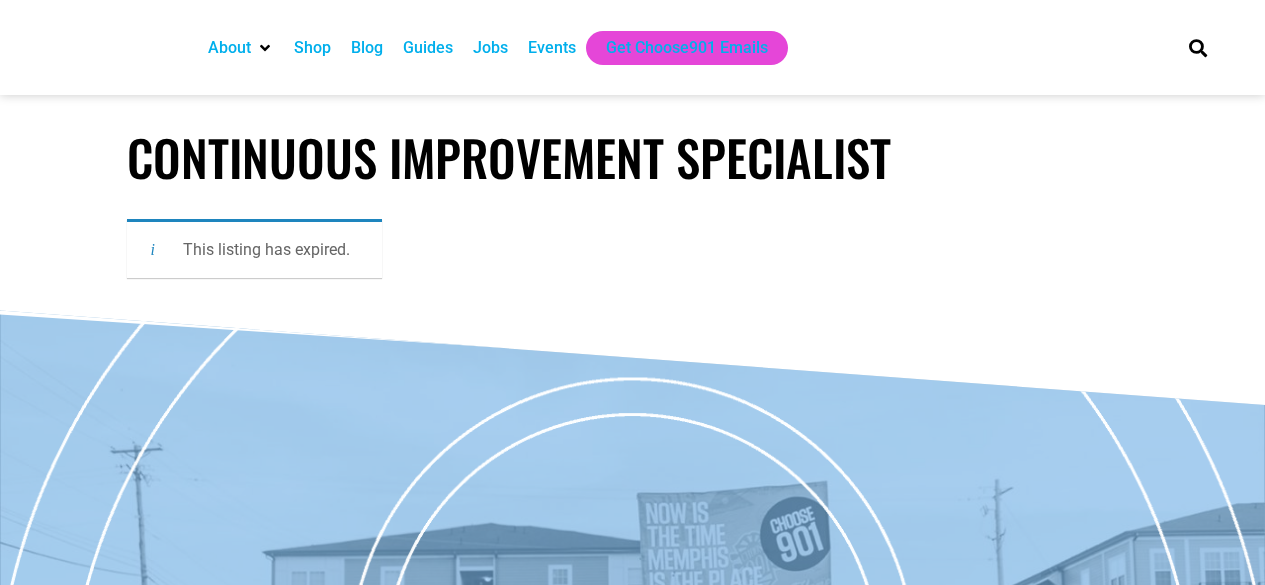 scroll, scrollTop: 0, scrollLeft: 0, axis: both 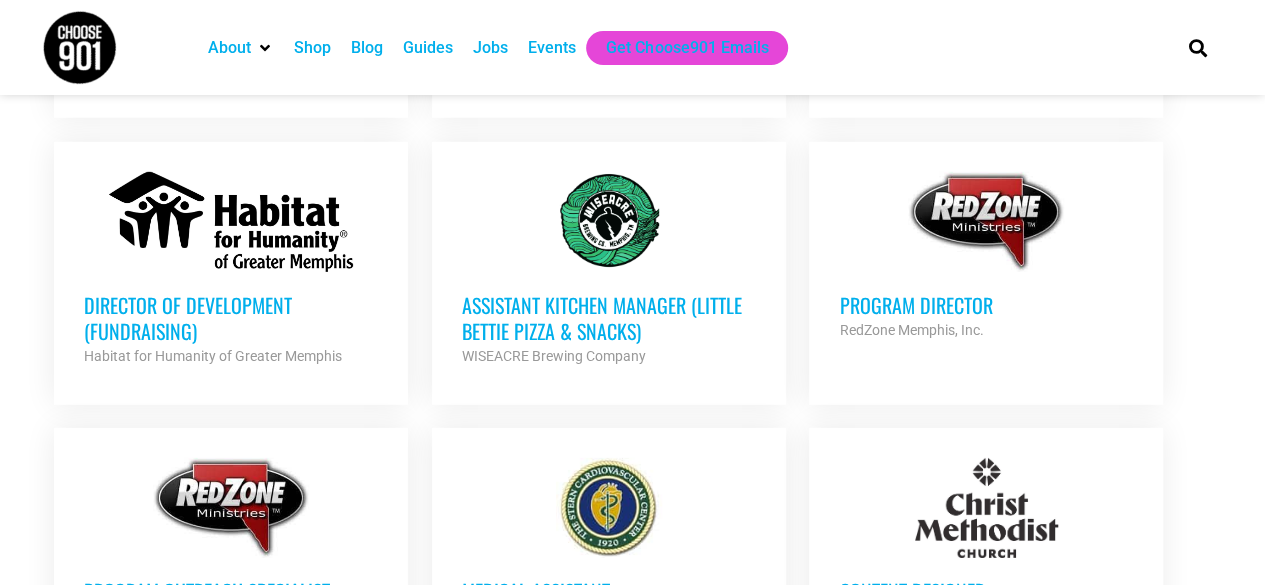 click on "Director of Development (Fundraising)" at bounding box center [231, 318] 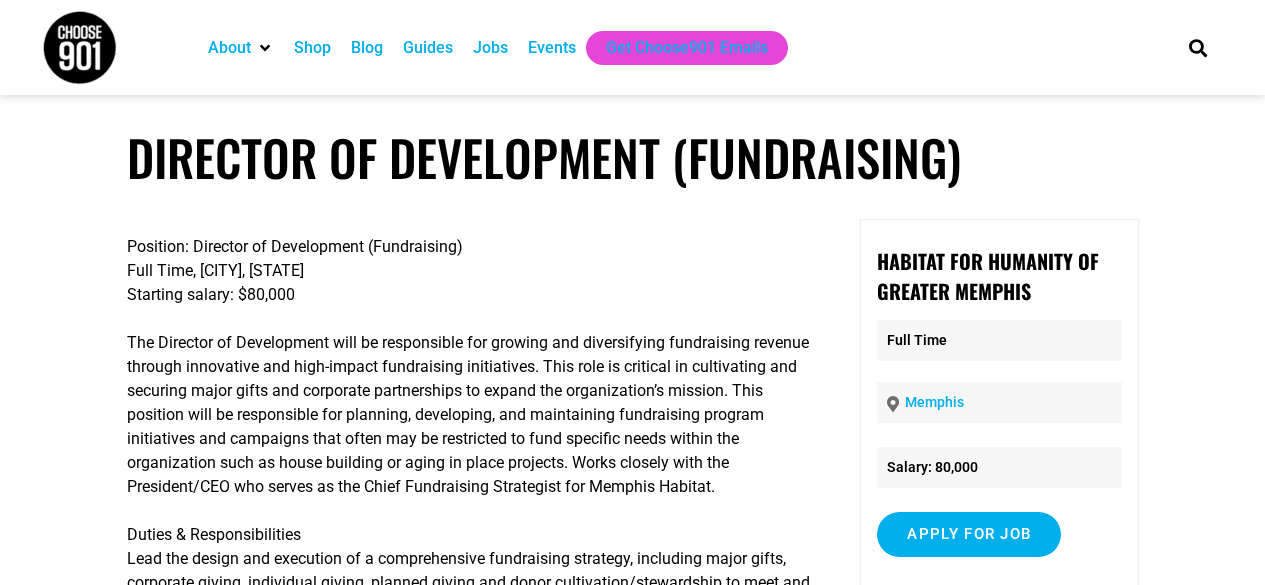 scroll, scrollTop: 0, scrollLeft: 0, axis: both 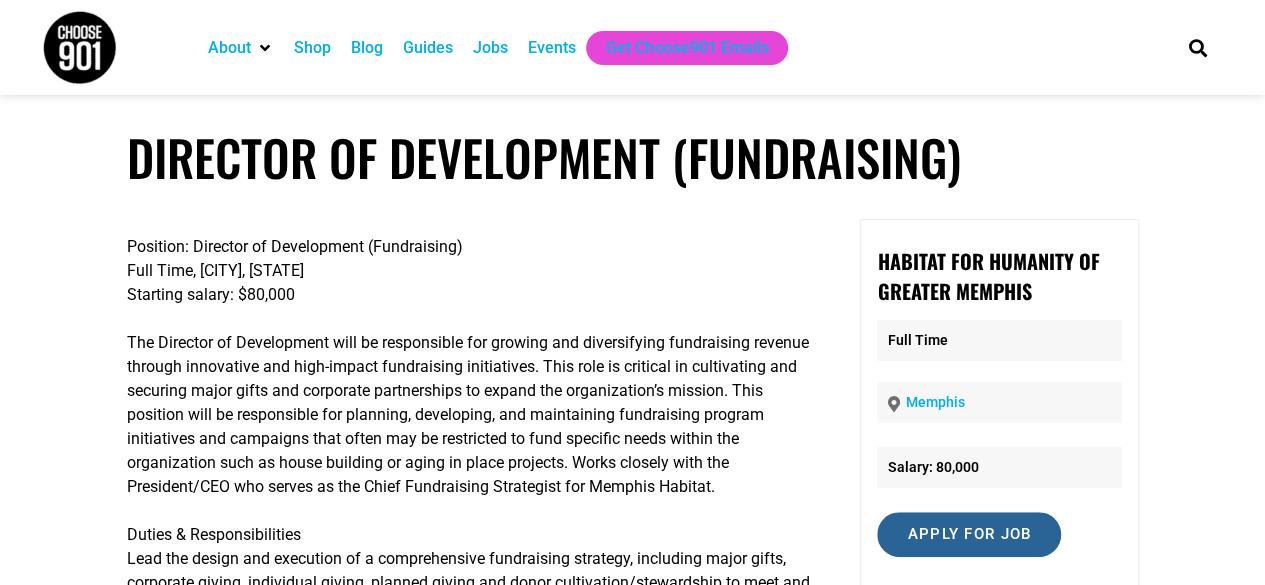 click on "Apply for job" at bounding box center [969, 534] 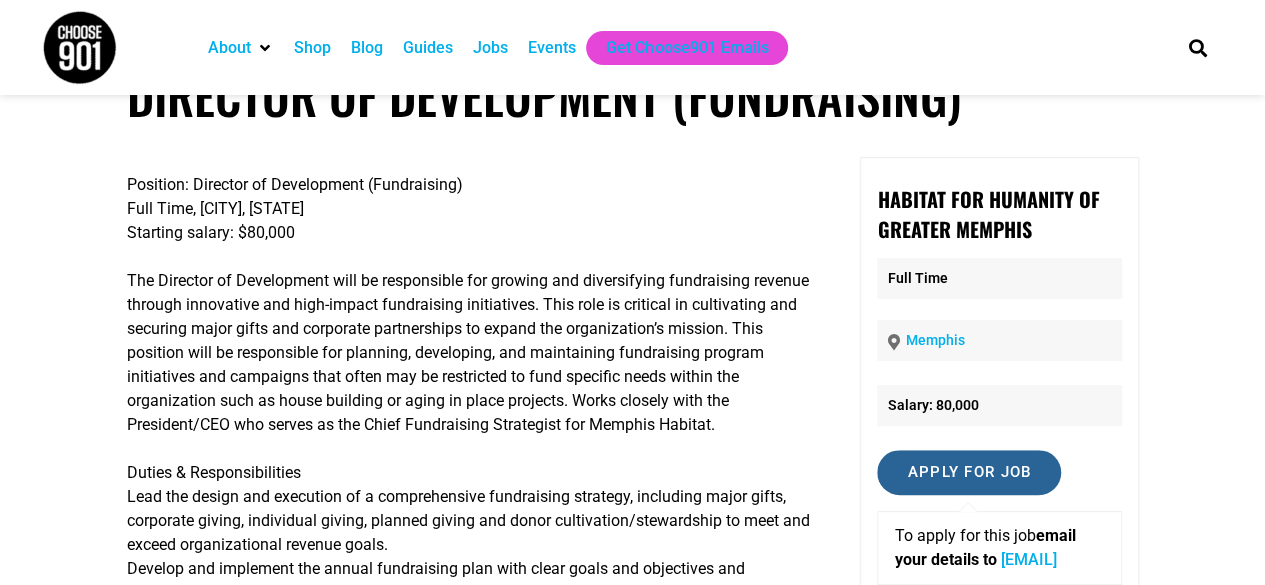 scroll, scrollTop: 90, scrollLeft: 0, axis: vertical 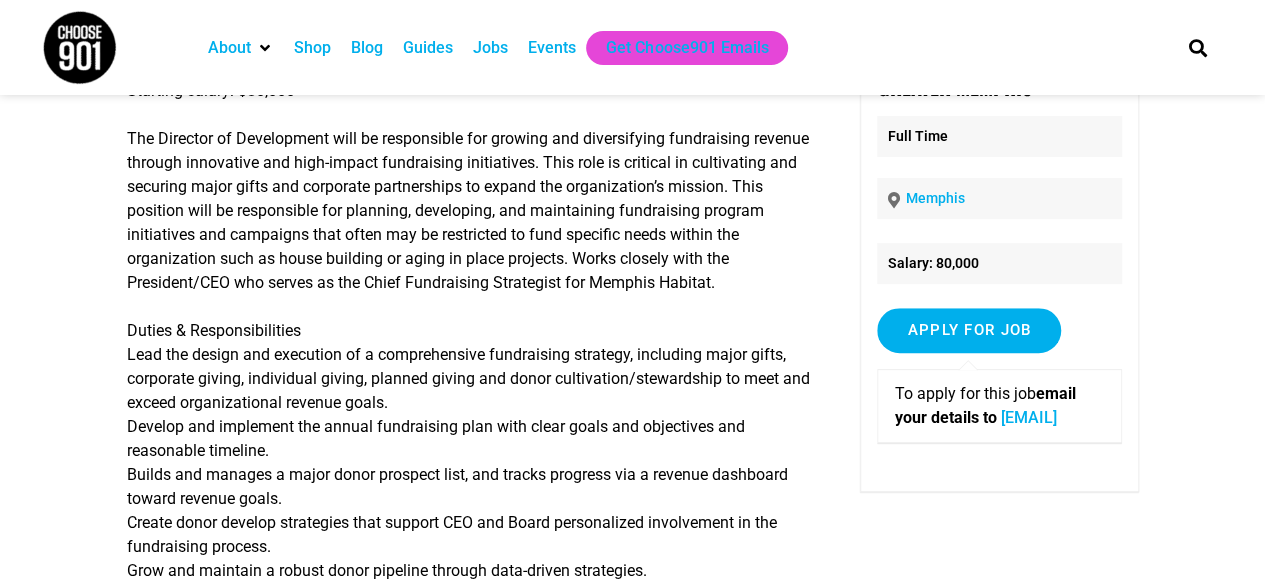 drag, startPoint x: 1123, startPoint y: 445, endPoint x: 874, endPoint y: 454, distance: 249.1626 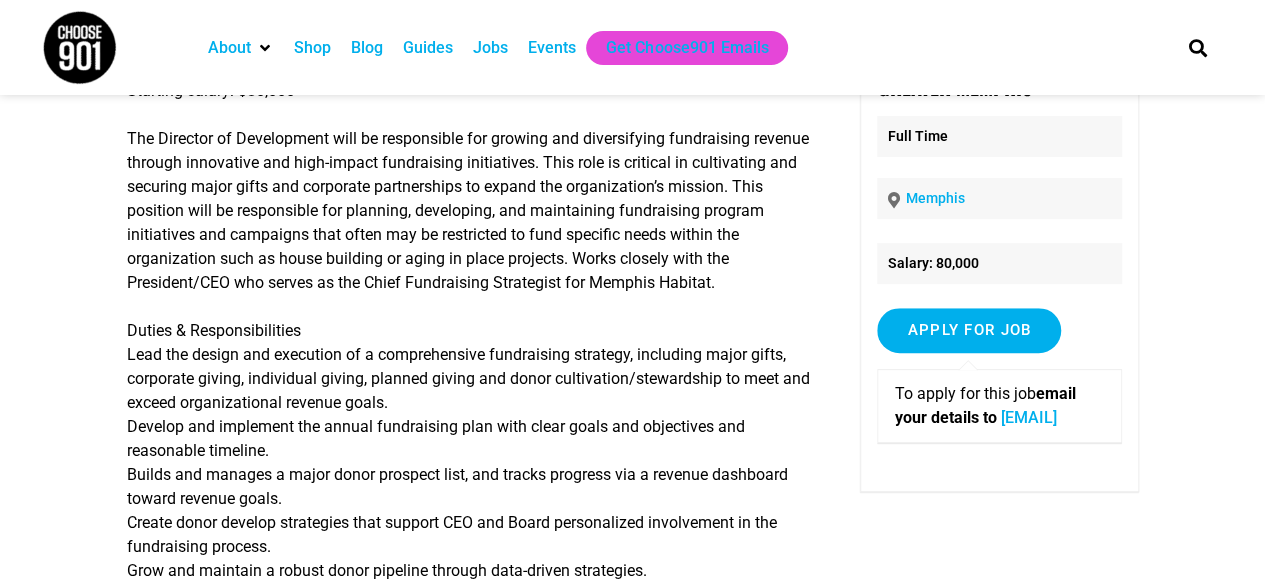 copy on "habitathr@memphishabitat.com" 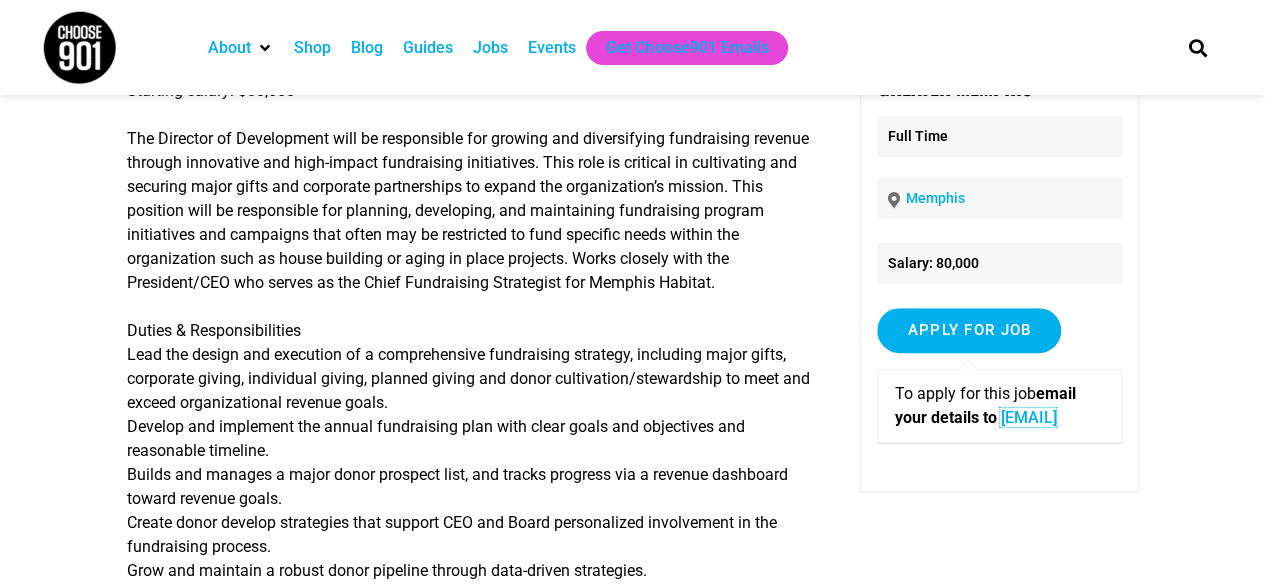 scroll, scrollTop: 0, scrollLeft: 0, axis: both 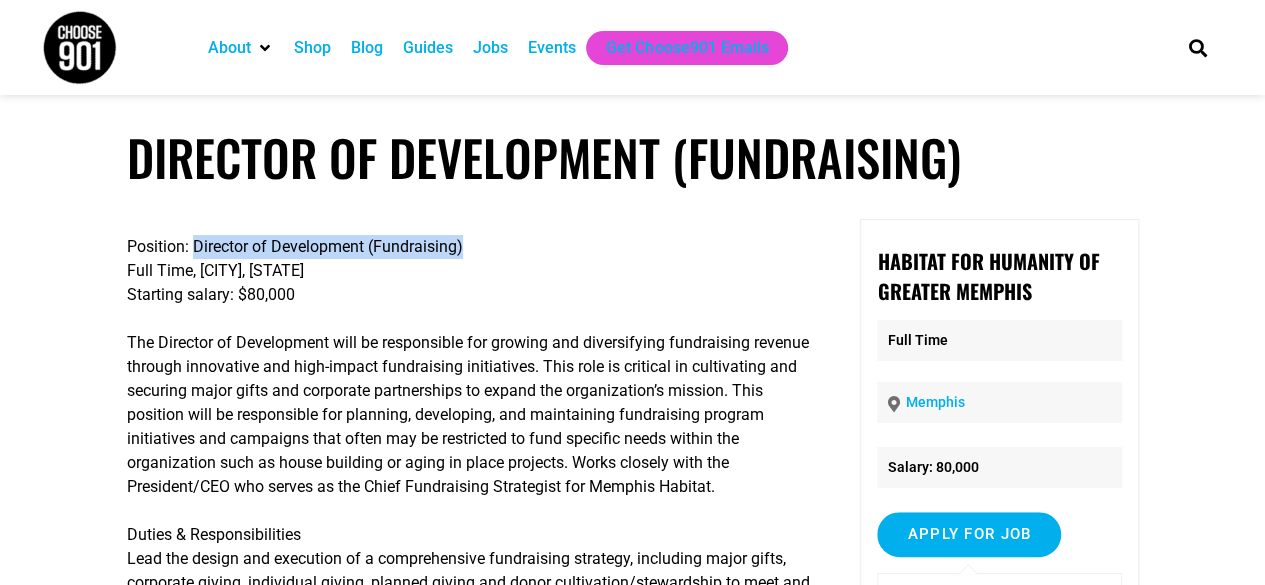 drag, startPoint x: 189, startPoint y: 244, endPoint x: 472, endPoint y: 248, distance: 283.02826 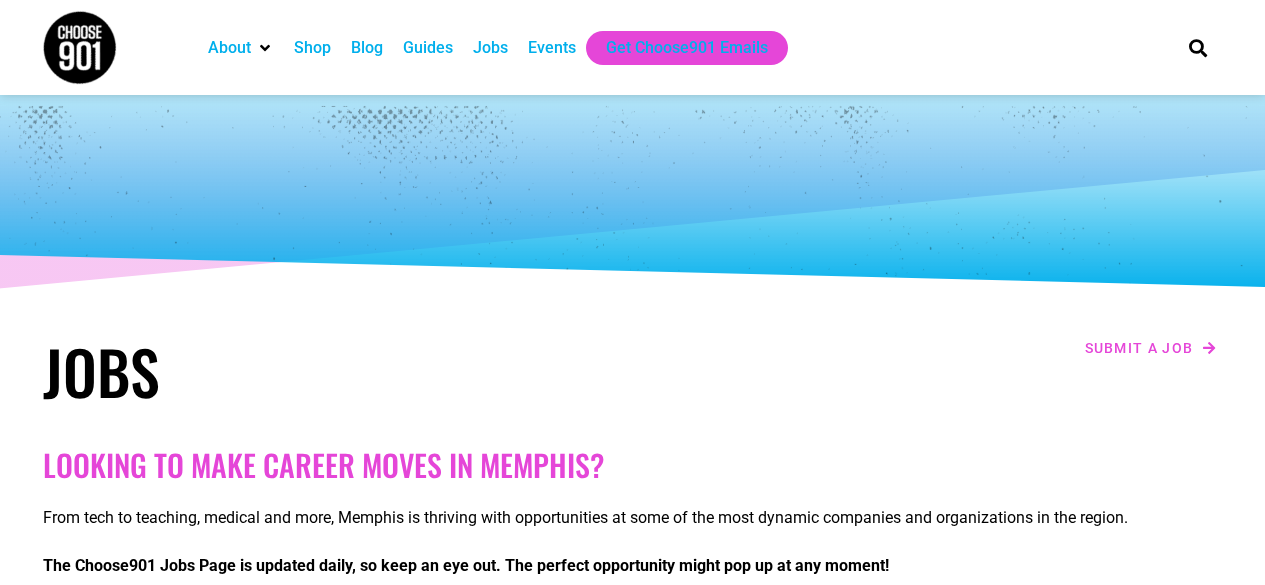 scroll, scrollTop: 3018, scrollLeft: 0, axis: vertical 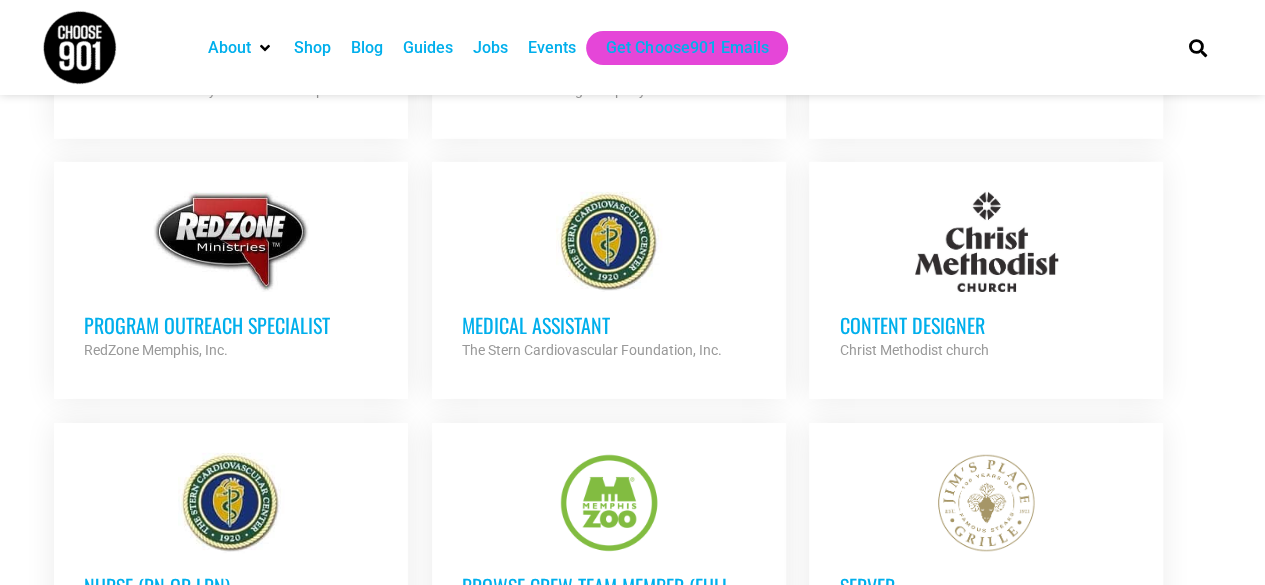 click on "Content Designer" at bounding box center (986, 325) 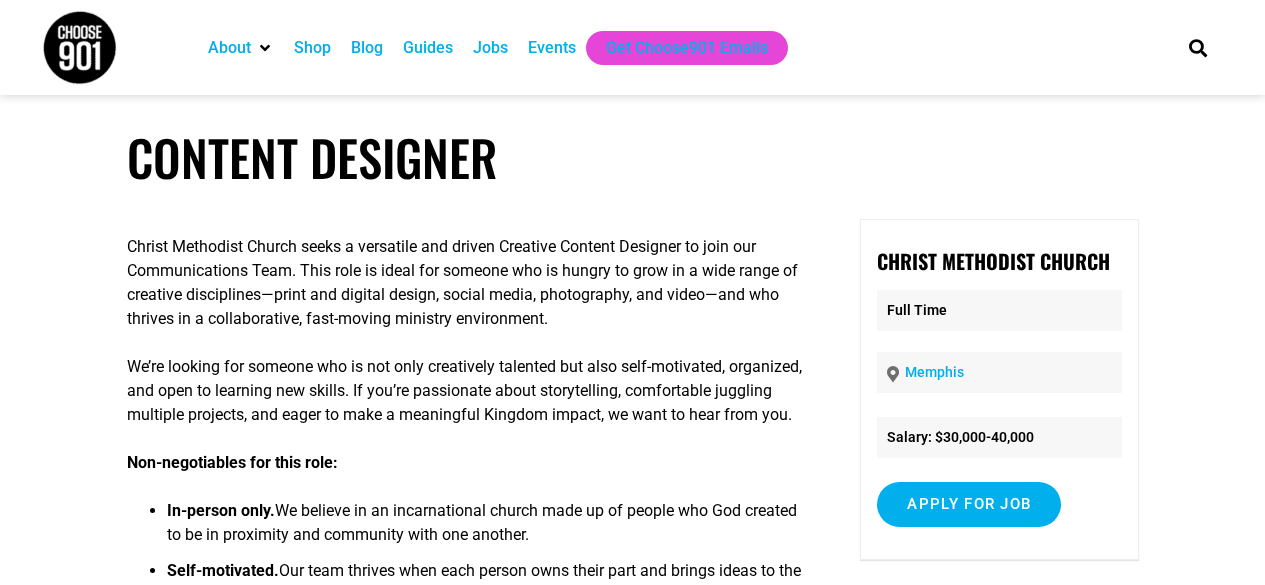 scroll, scrollTop: 0, scrollLeft: 0, axis: both 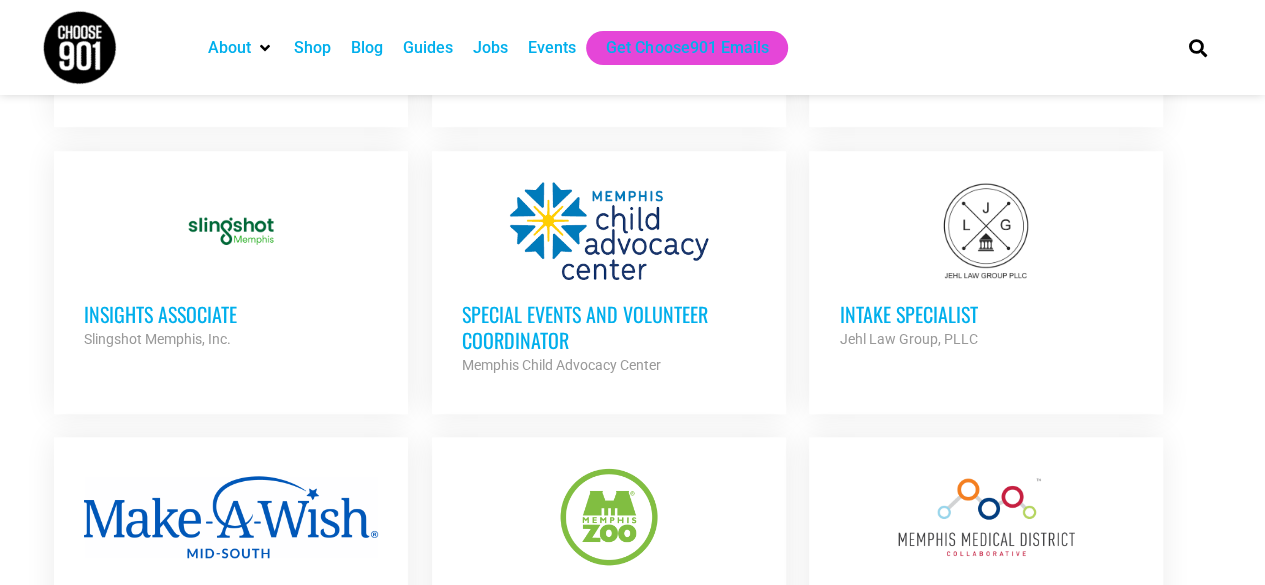 click on "Special Events and Volunteer Coordinator" at bounding box center [609, 327] 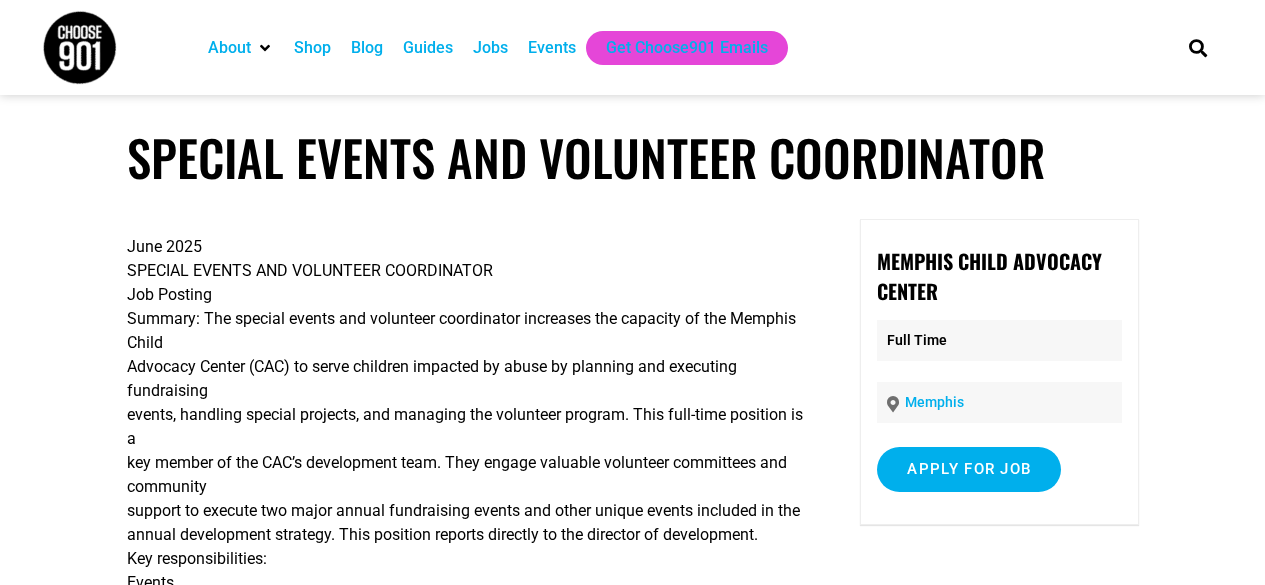 scroll, scrollTop: 0, scrollLeft: 0, axis: both 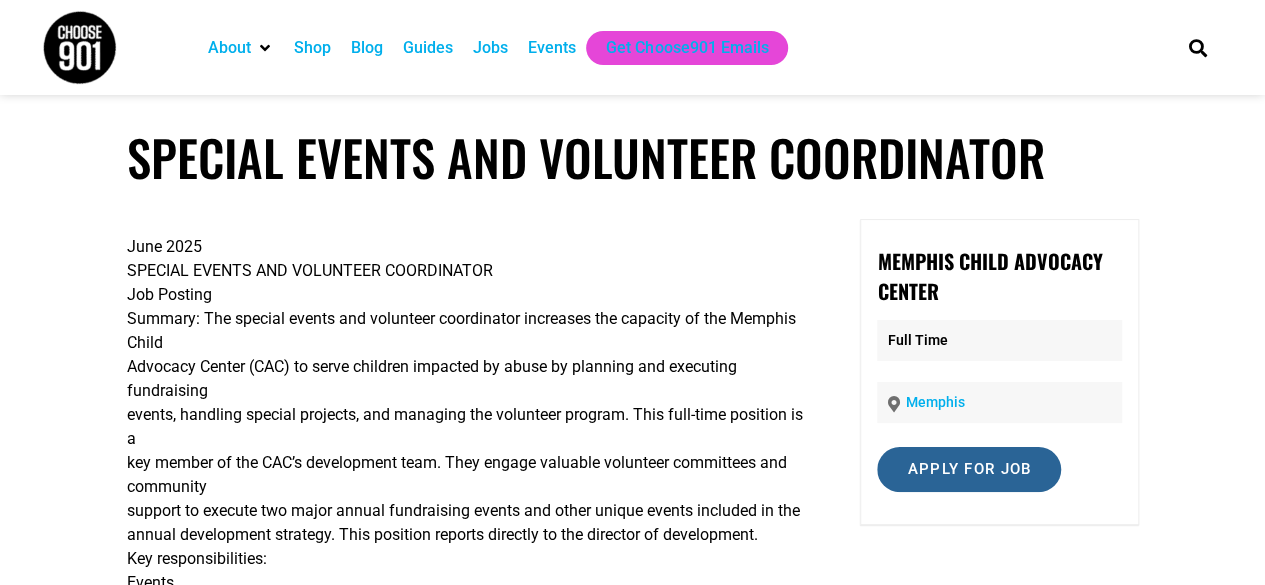 click on "Apply for job" at bounding box center [969, 469] 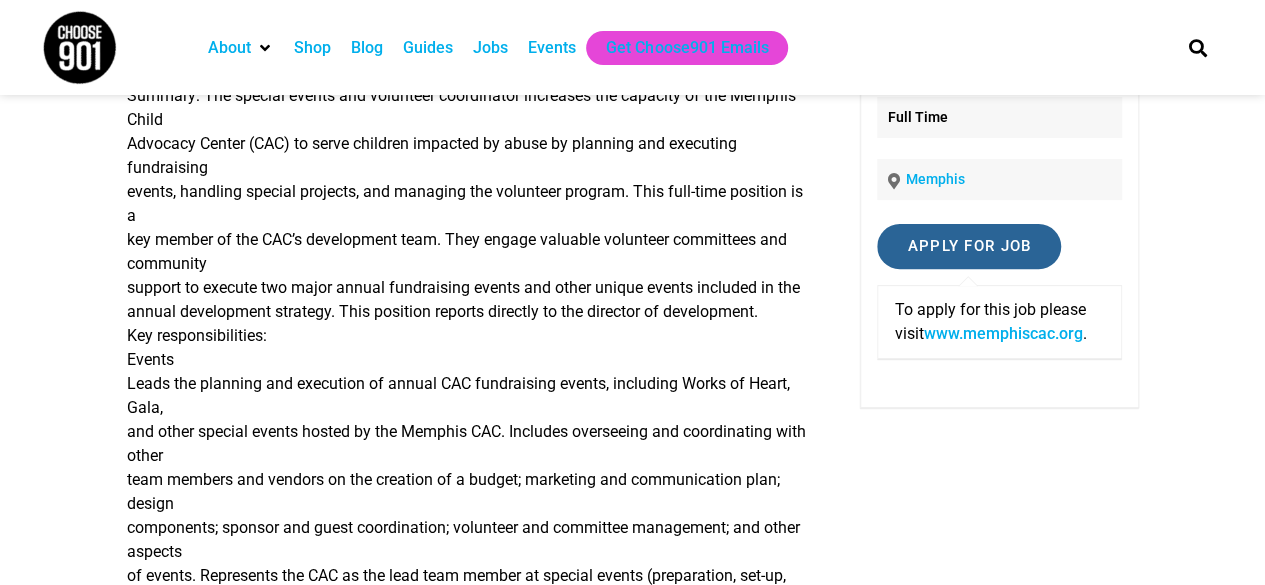 scroll, scrollTop: 218, scrollLeft: 0, axis: vertical 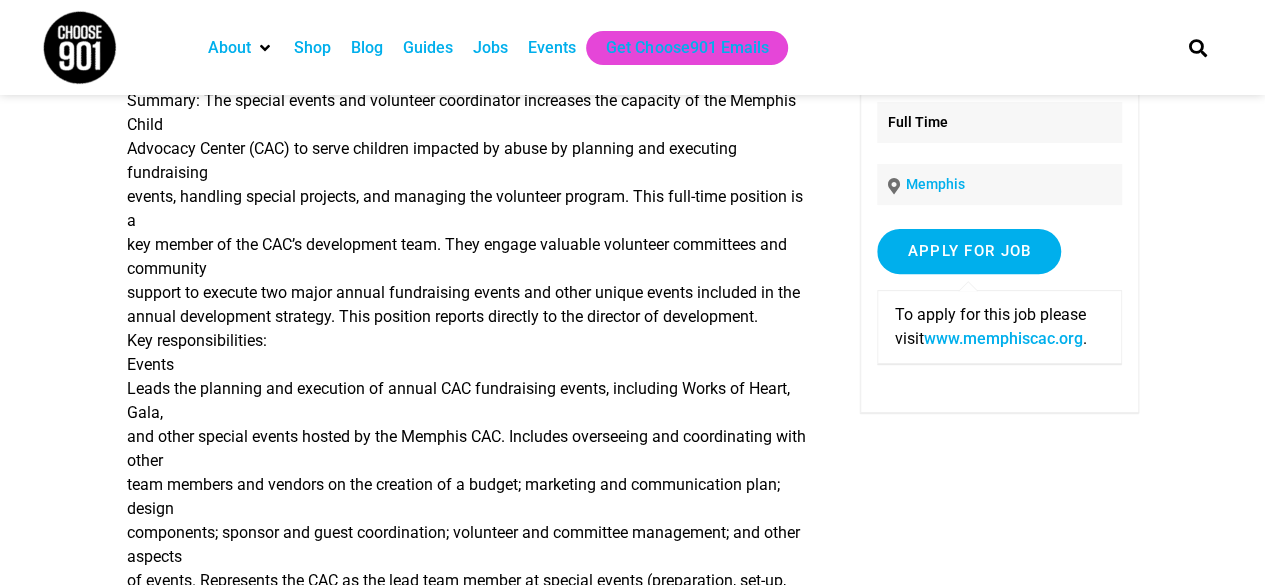 click on "www.memphiscac.org" at bounding box center (1002, 338) 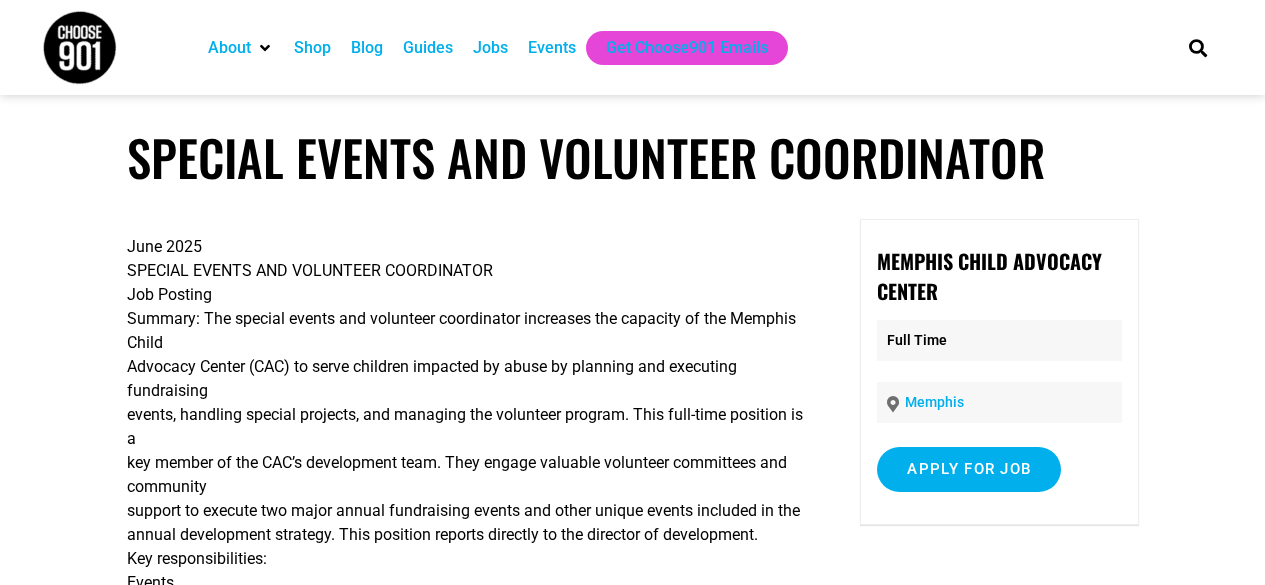 scroll, scrollTop: 216, scrollLeft: 0, axis: vertical 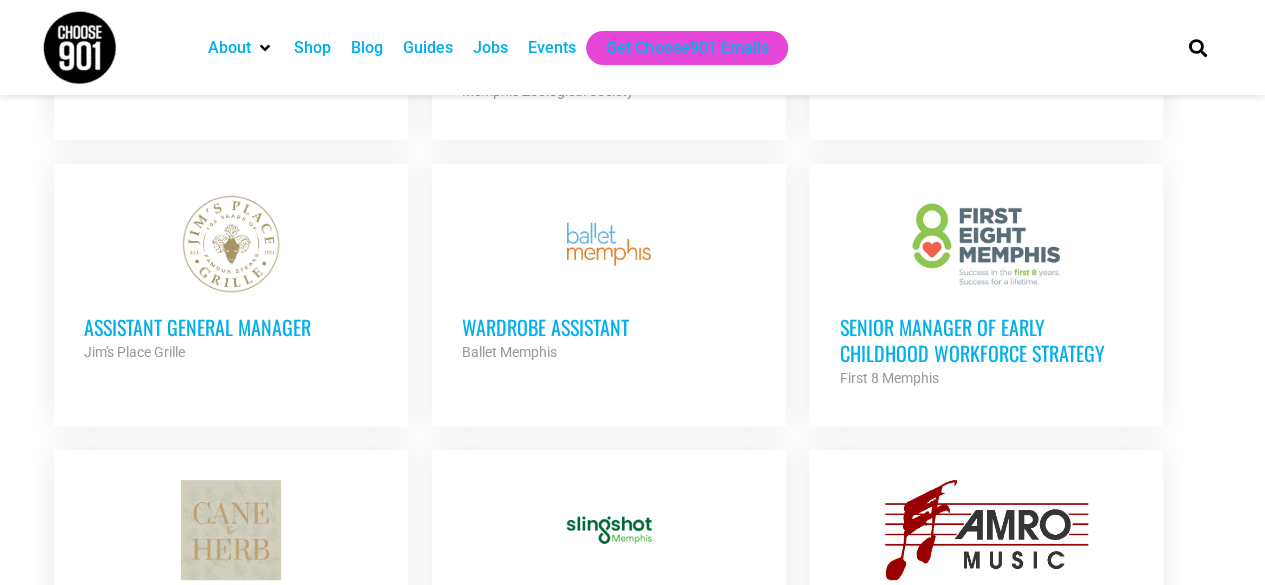 click on "Senior Manager of Early Childhood Workforce Strategy" at bounding box center (986, 340) 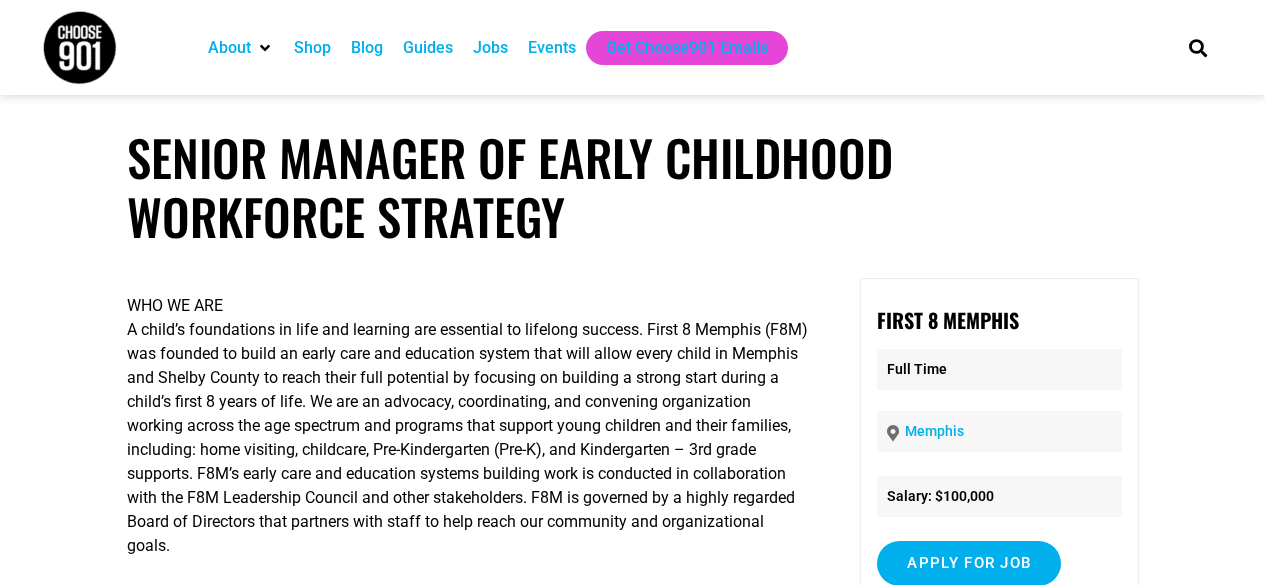 scroll, scrollTop: 0, scrollLeft: 0, axis: both 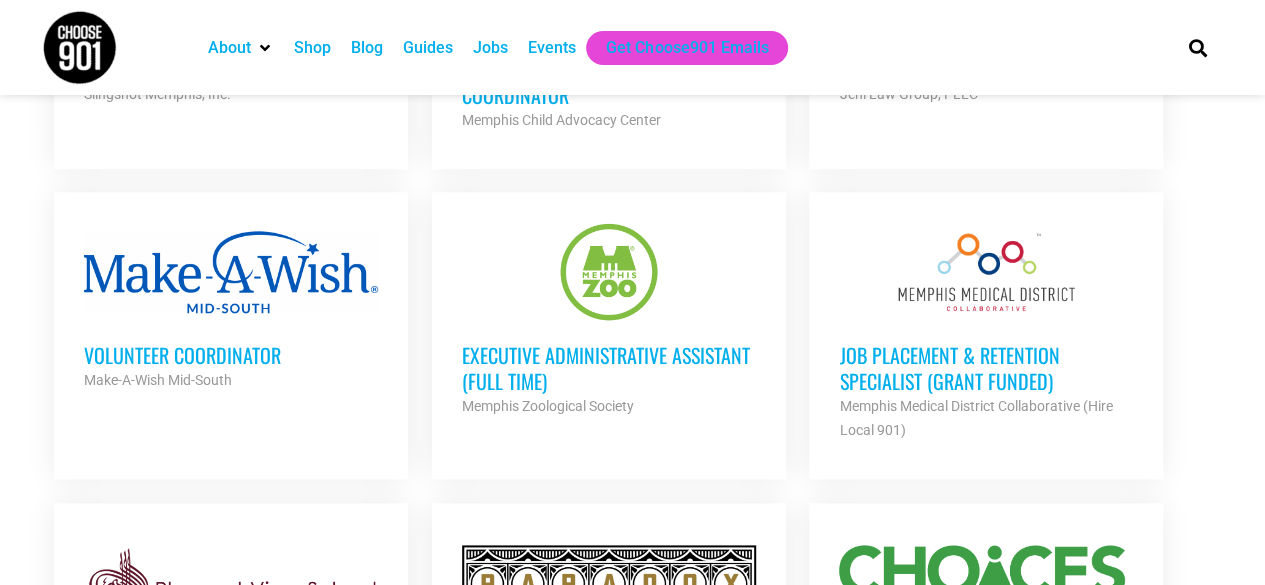 click on "Volunteer Coordinator" at bounding box center [231, 355] 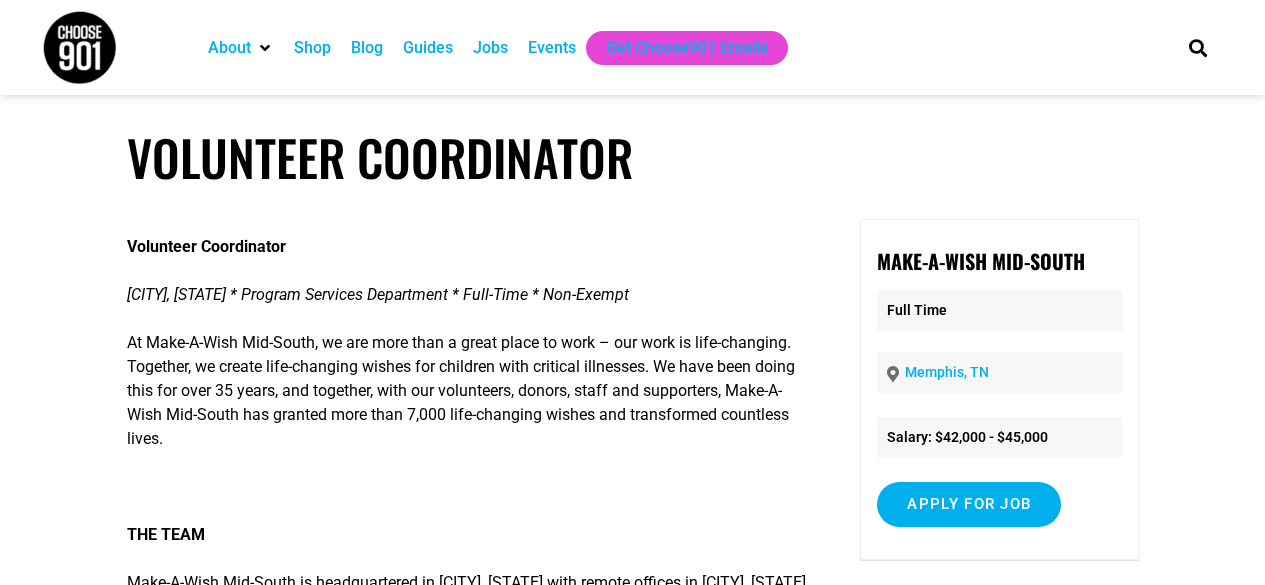 scroll, scrollTop: 0, scrollLeft: 0, axis: both 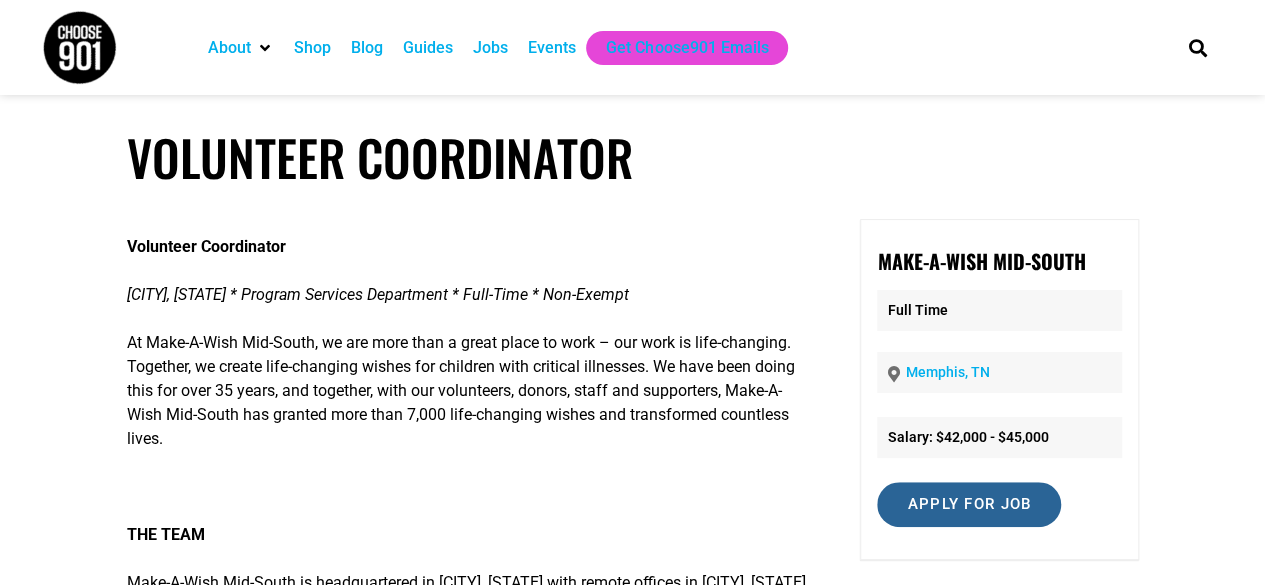 click on "Apply for job" at bounding box center (969, 504) 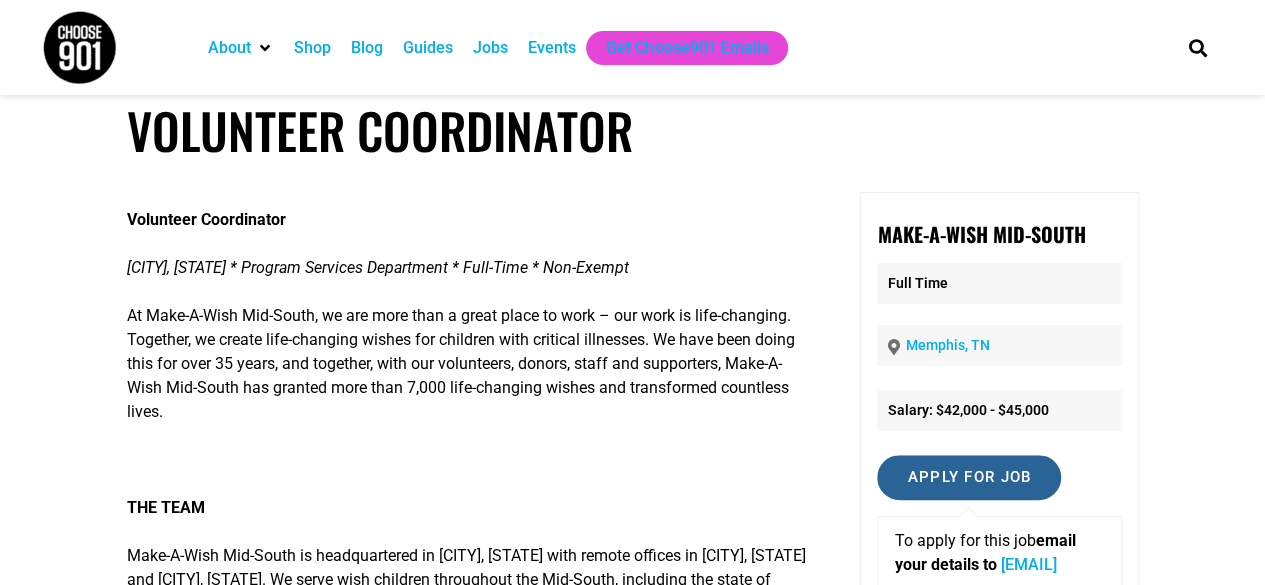 scroll, scrollTop: 60, scrollLeft: 0, axis: vertical 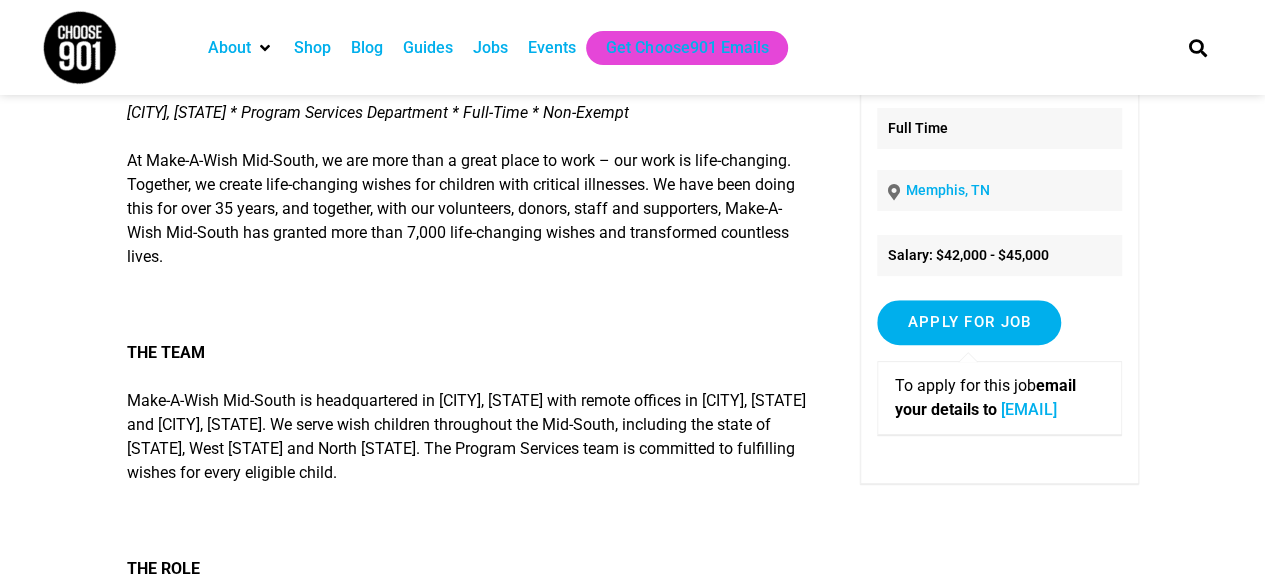 drag, startPoint x: 883, startPoint y: 438, endPoint x: 1155, endPoint y: 449, distance: 272.22232 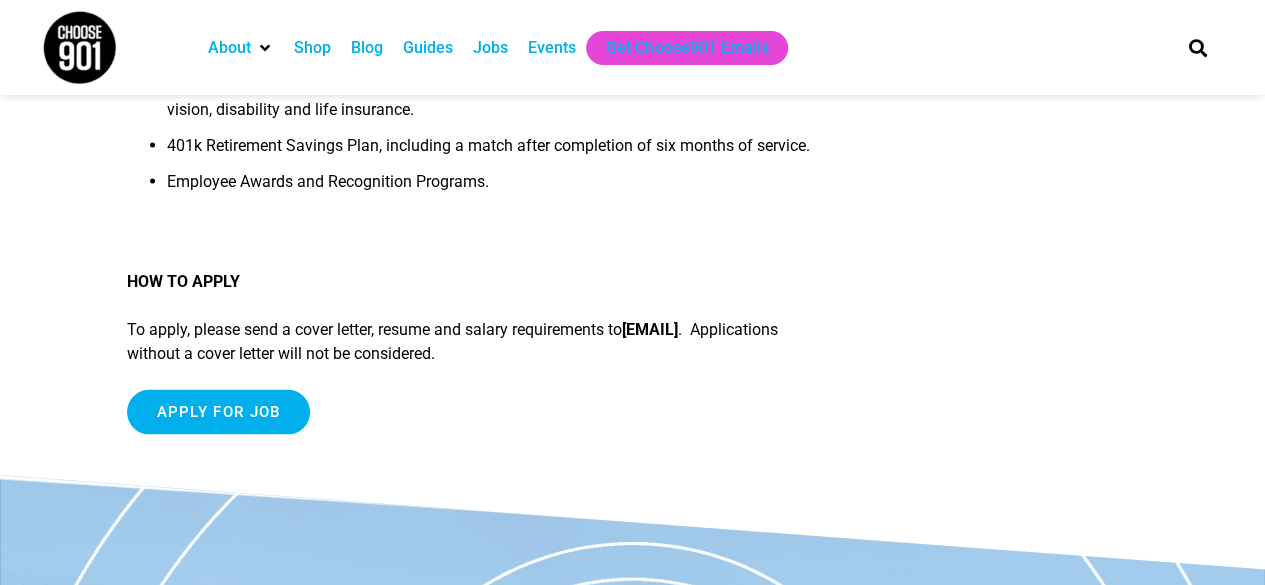 scroll, scrollTop: 1858, scrollLeft: 0, axis: vertical 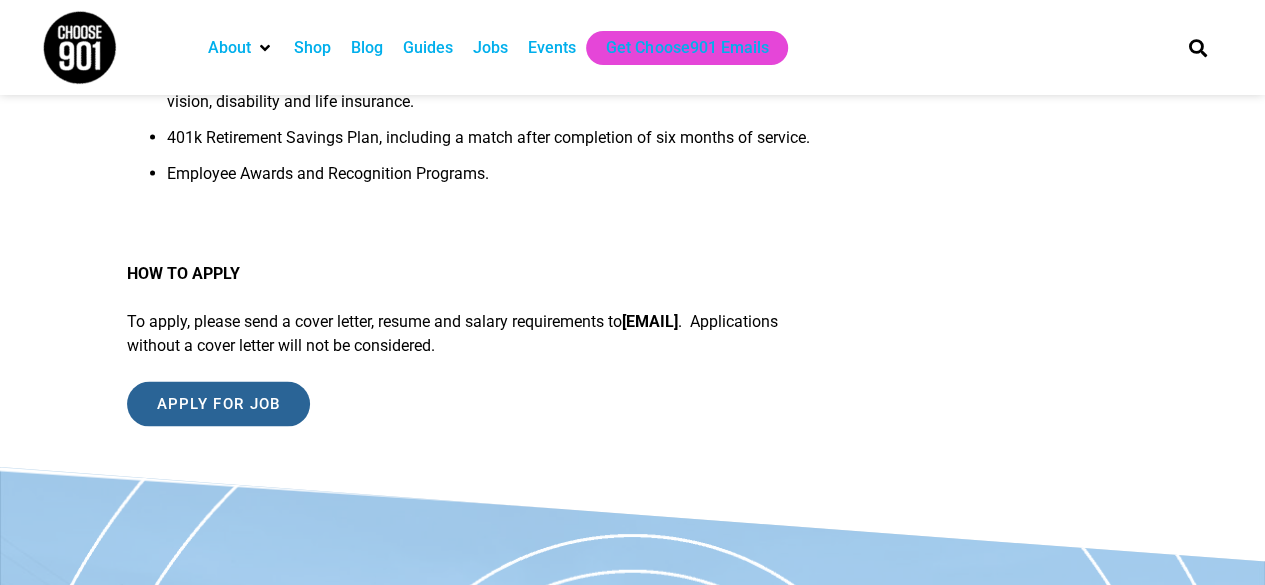 click on "Apply for job" at bounding box center (219, 403) 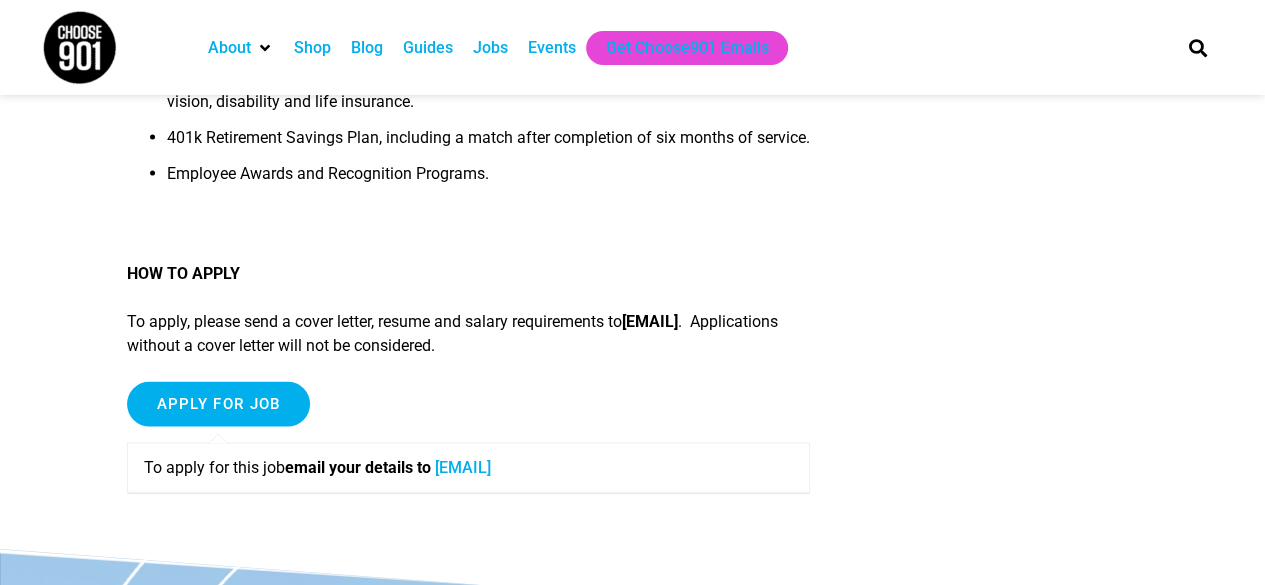 drag, startPoint x: 707, startPoint y: 523, endPoint x: 447, endPoint y: 521, distance: 260.0077 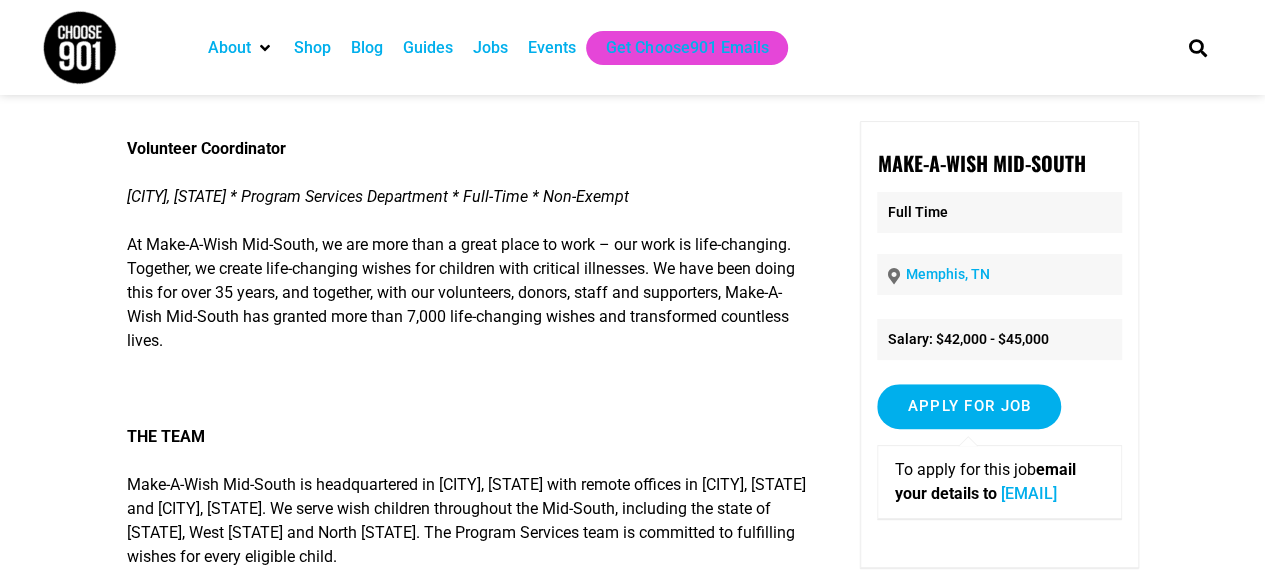 scroll, scrollTop: 0, scrollLeft: 0, axis: both 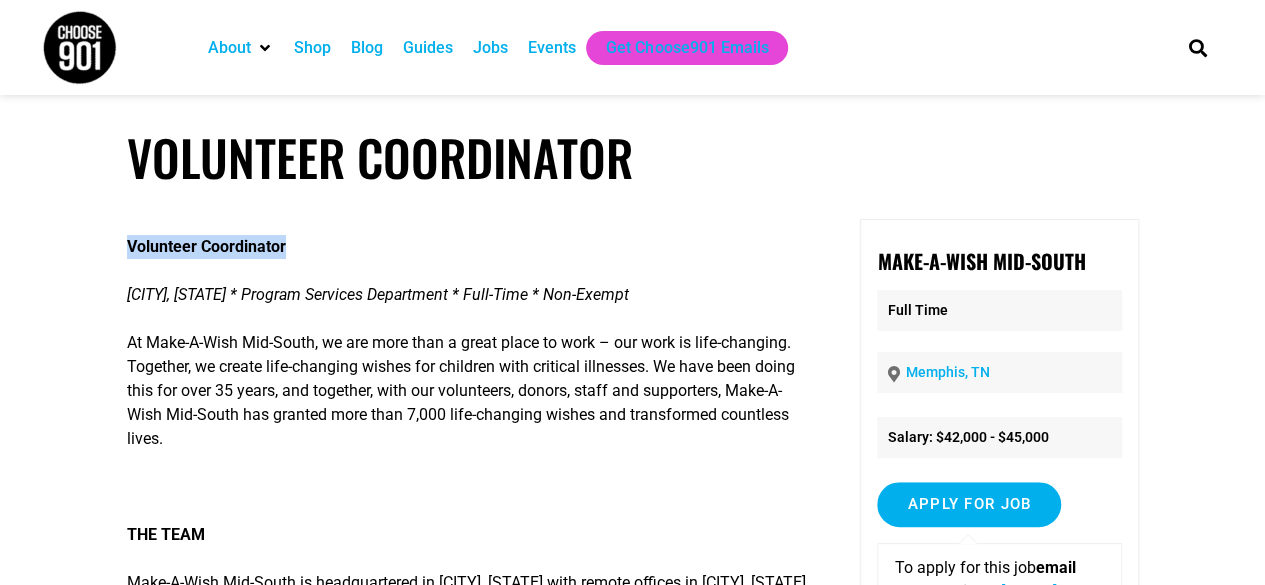 drag, startPoint x: 126, startPoint y: 253, endPoint x: 296, endPoint y: 244, distance: 170.23807 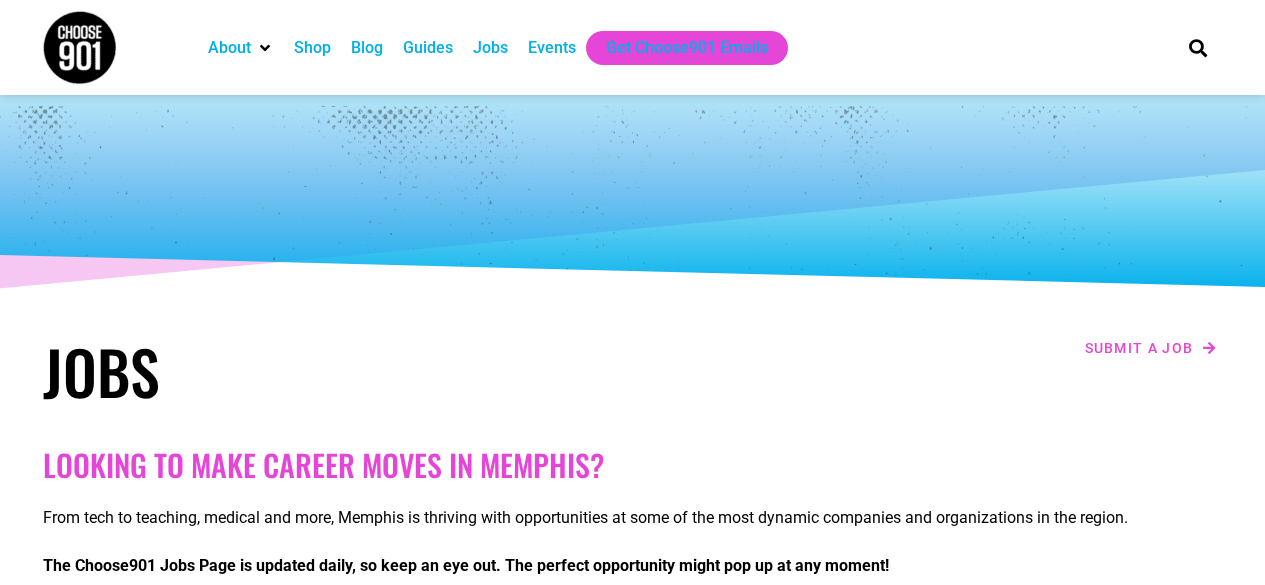 scroll, scrollTop: 4659, scrollLeft: 0, axis: vertical 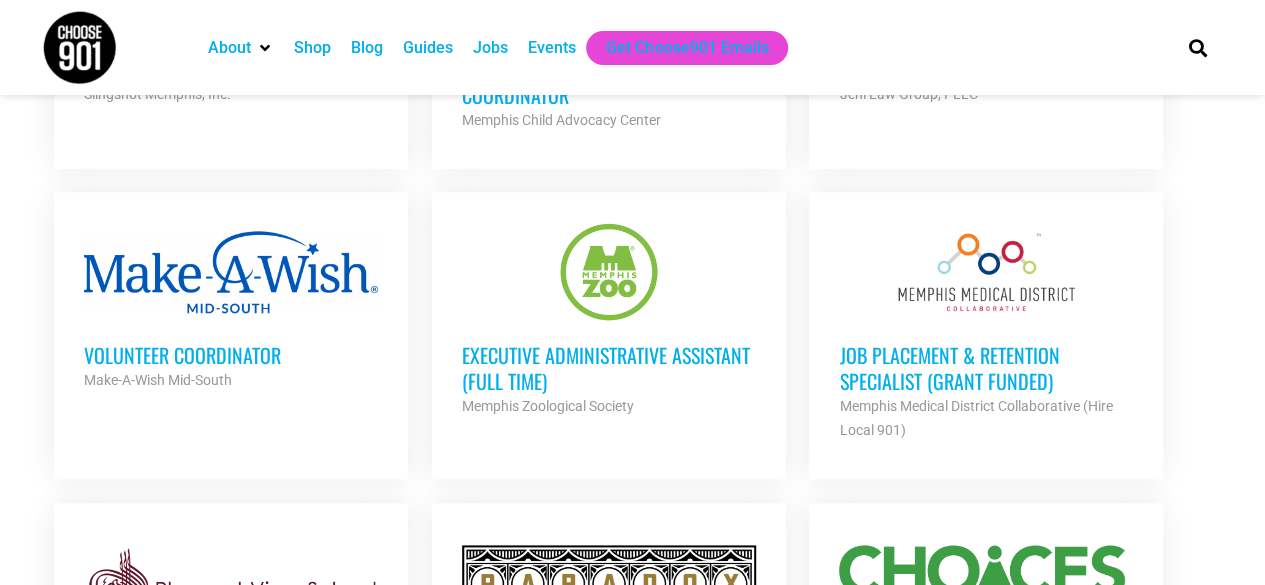 click on "Job Placement & Retention Specialist (GRANT FUNDED)" at bounding box center [986, 368] 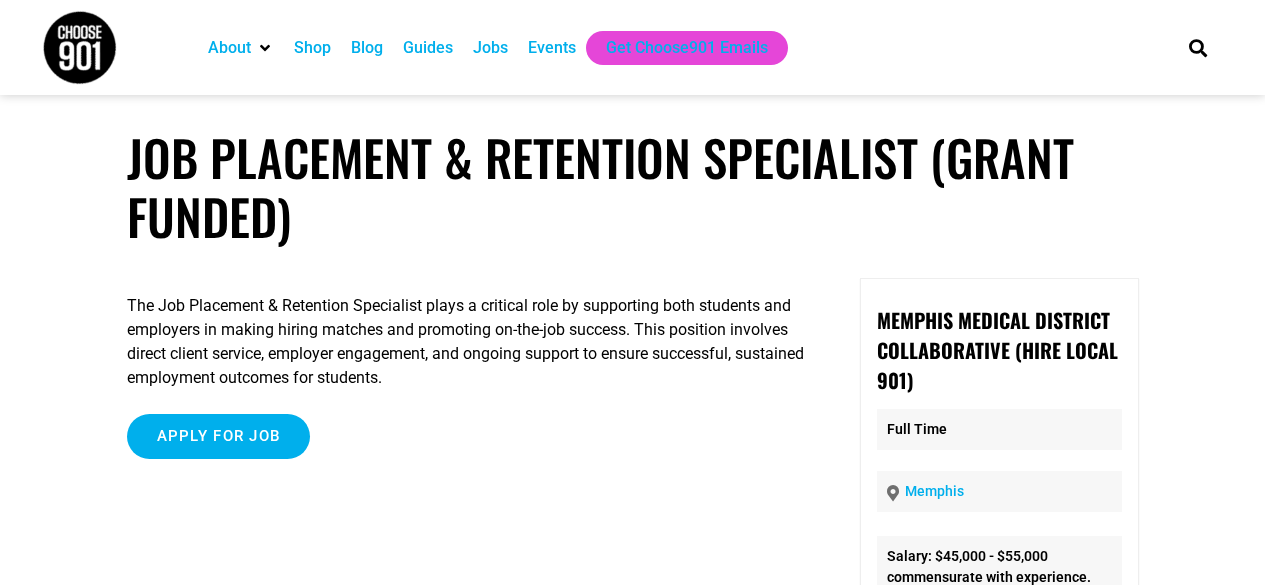 scroll, scrollTop: 0, scrollLeft: 0, axis: both 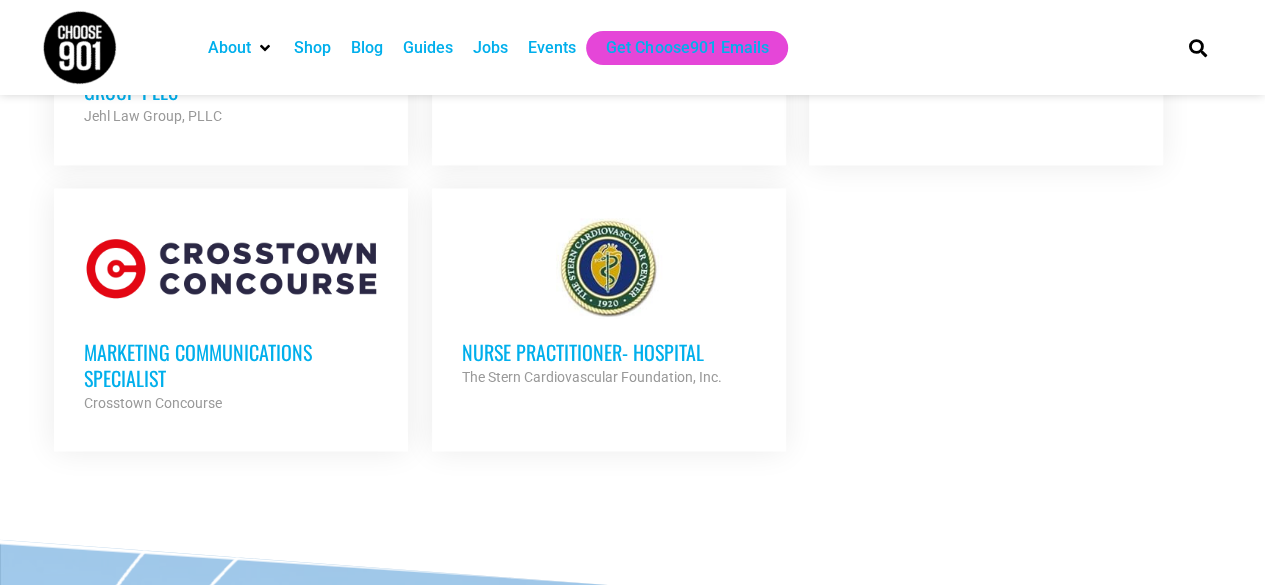 click on "Marketing Communications Specialist" at bounding box center (231, 364) 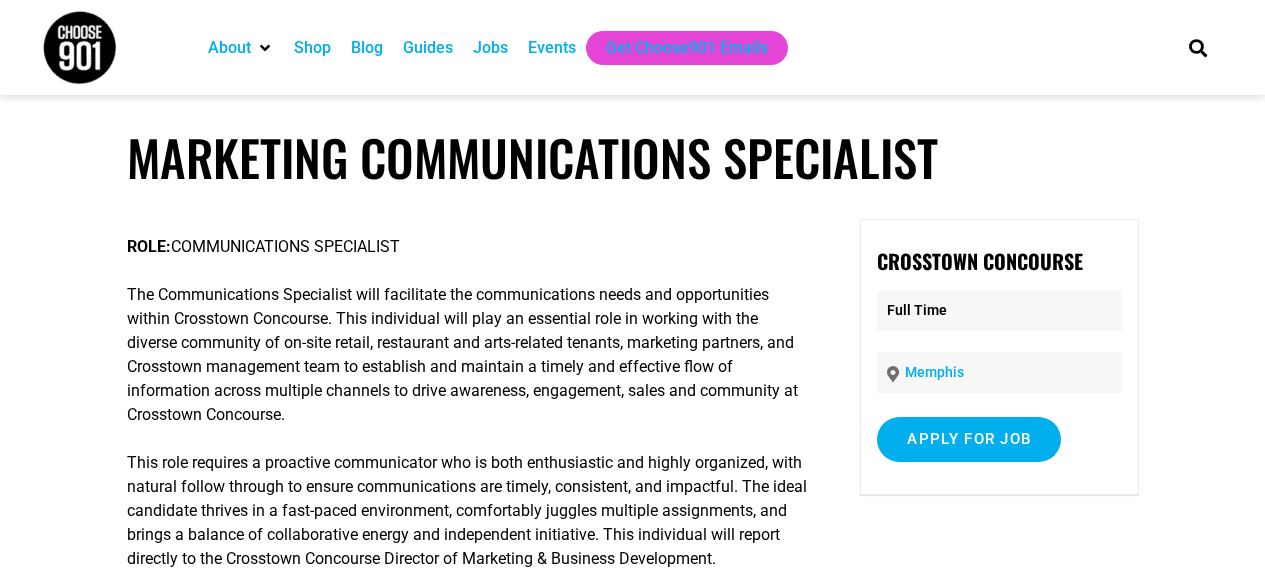 scroll, scrollTop: 0, scrollLeft: 0, axis: both 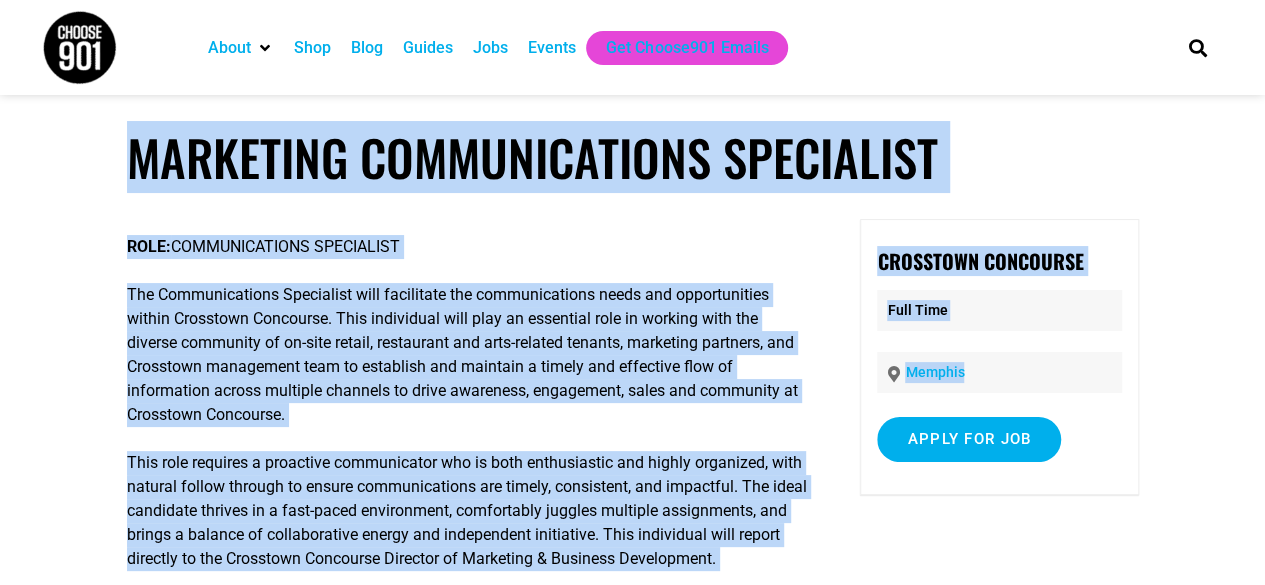 drag, startPoint x: 1256, startPoint y: 93, endPoint x: 1258, endPoint y: 228, distance: 135.01482 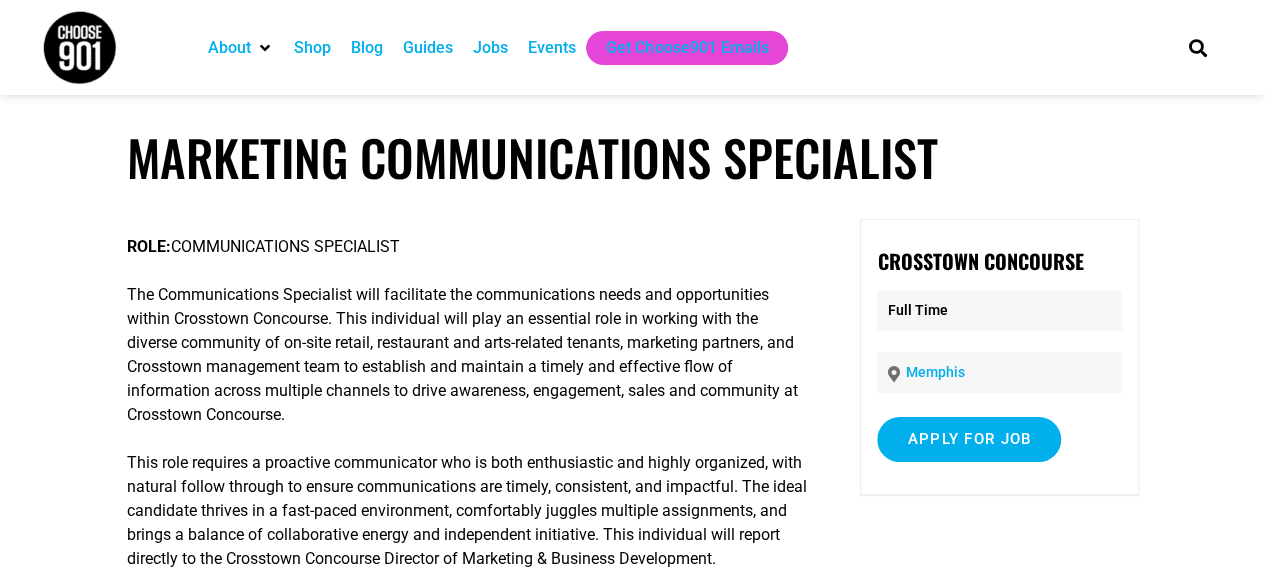 click on "Marketing Communications Specialist
ROLE:  COMMUNICATIONS SPECIALIST
The Communications Specialist will facilitate the communications needs and opportunities within Crosstown Concourse. This individual will play an essential role in working with the diverse community of on-site retail, restaurant and arts-related tenants, marketing partners, and Crosstown management team to establish and maintain a timely and effective flow of information across multiple channels to drive awareness, engagement, sales and community at Crosstown Concourse.
KEY RESPONSIBILITIES
Content Development
Proactively create and manage the content distributed across Crosstown Concourse communications channels including social media, e-newsletter and website.
Develop and maintain a forward-thinking content calendar to ensure regular and organized information and updates across communications channels.
Content Management
REQUIREMENTS:" at bounding box center [632, 1322] 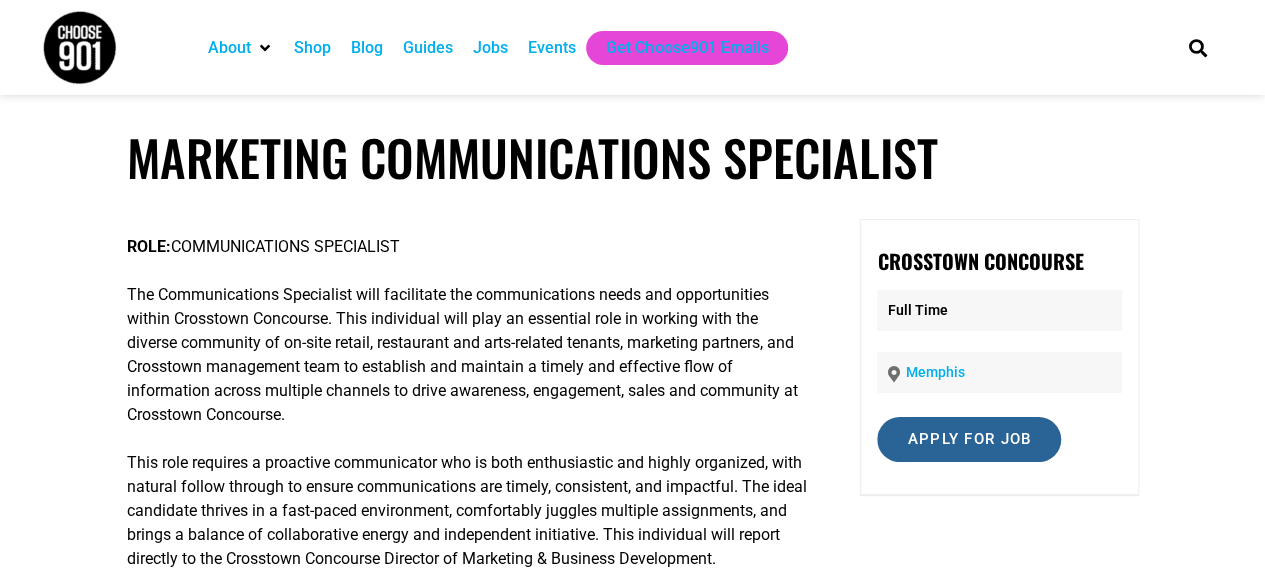 click on "Apply for job" at bounding box center (969, 439) 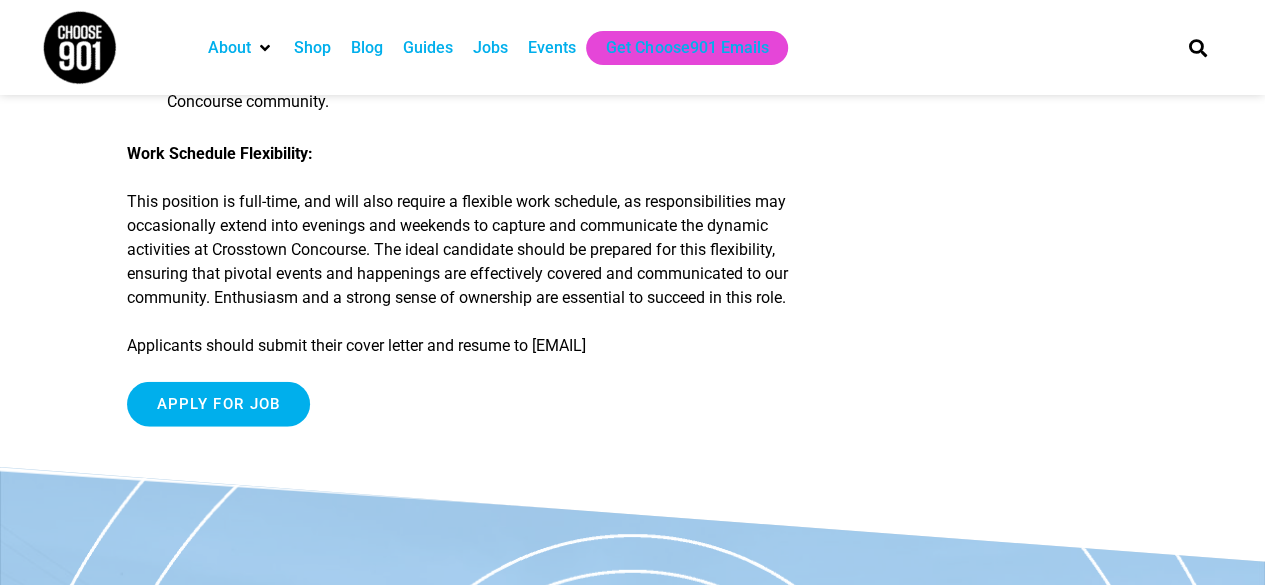 scroll, scrollTop: 2118, scrollLeft: 0, axis: vertical 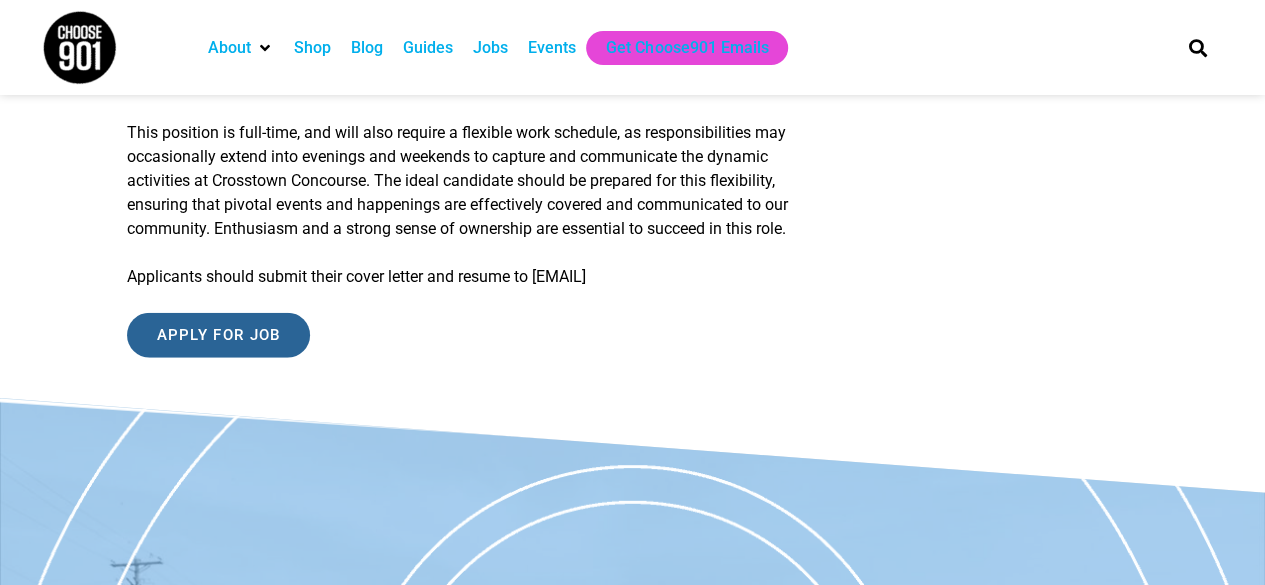 click on "Apply for job" at bounding box center [219, 335] 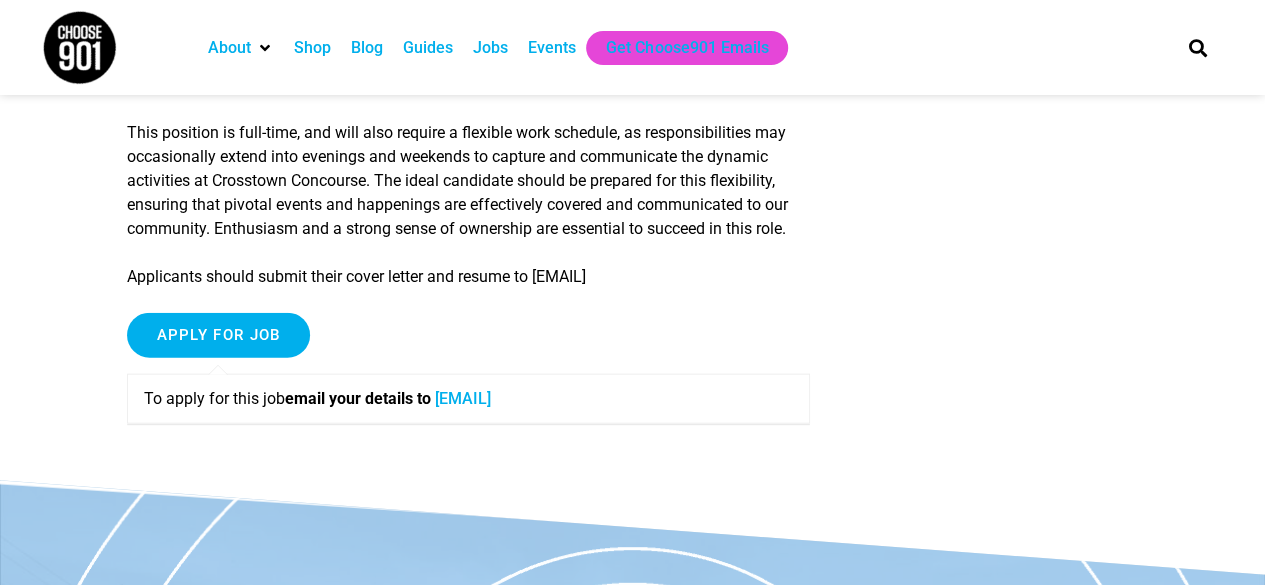 drag, startPoint x: 685, startPoint y: 451, endPoint x: 446, endPoint y: 448, distance: 239.01883 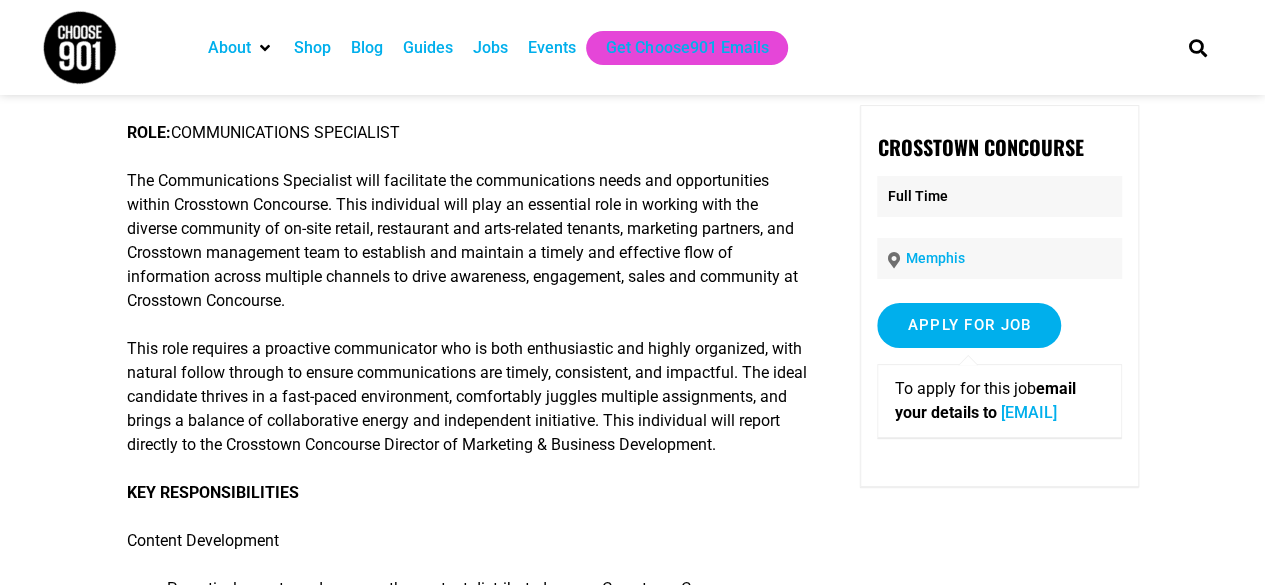 scroll, scrollTop: 0, scrollLeft: 0, axis: both 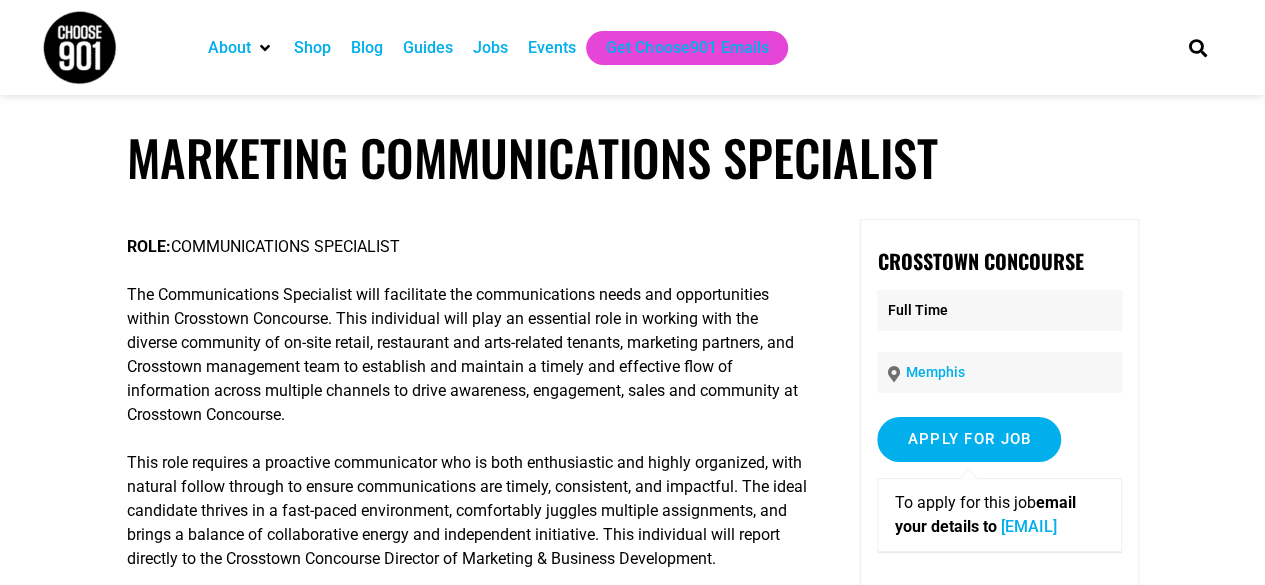 drag, startPoint x: 177, startPoint y: 250, endPoint x: 412, endPoint y: 247, distance: 235.01915 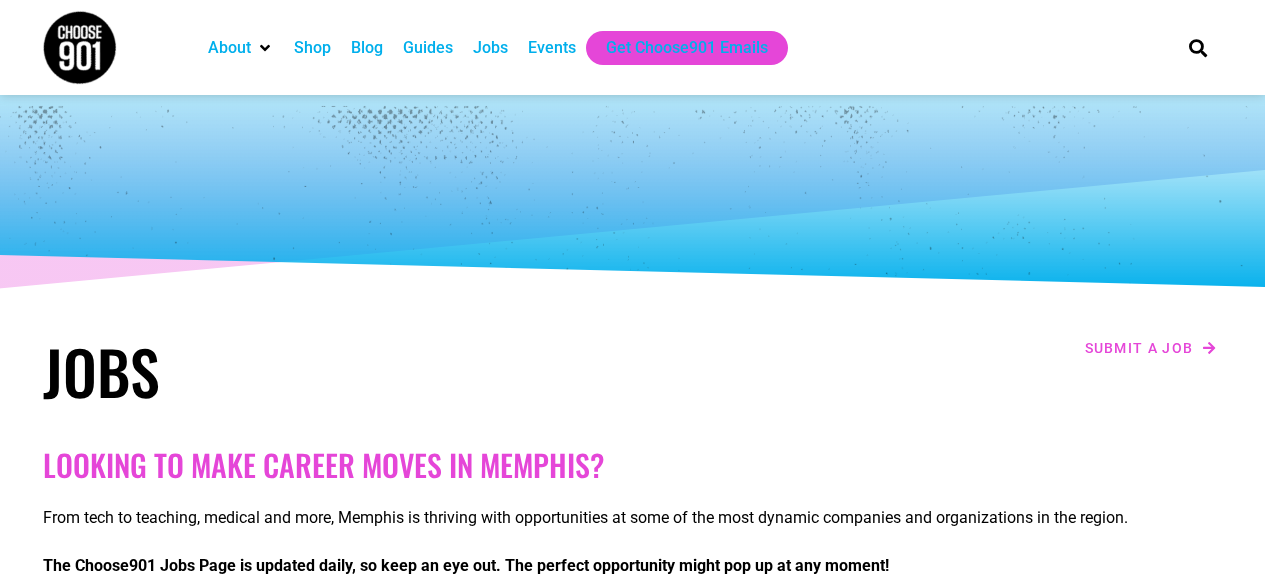 scroll, scrollTop: 5547, scrollLeft: 0, axis: vertical 